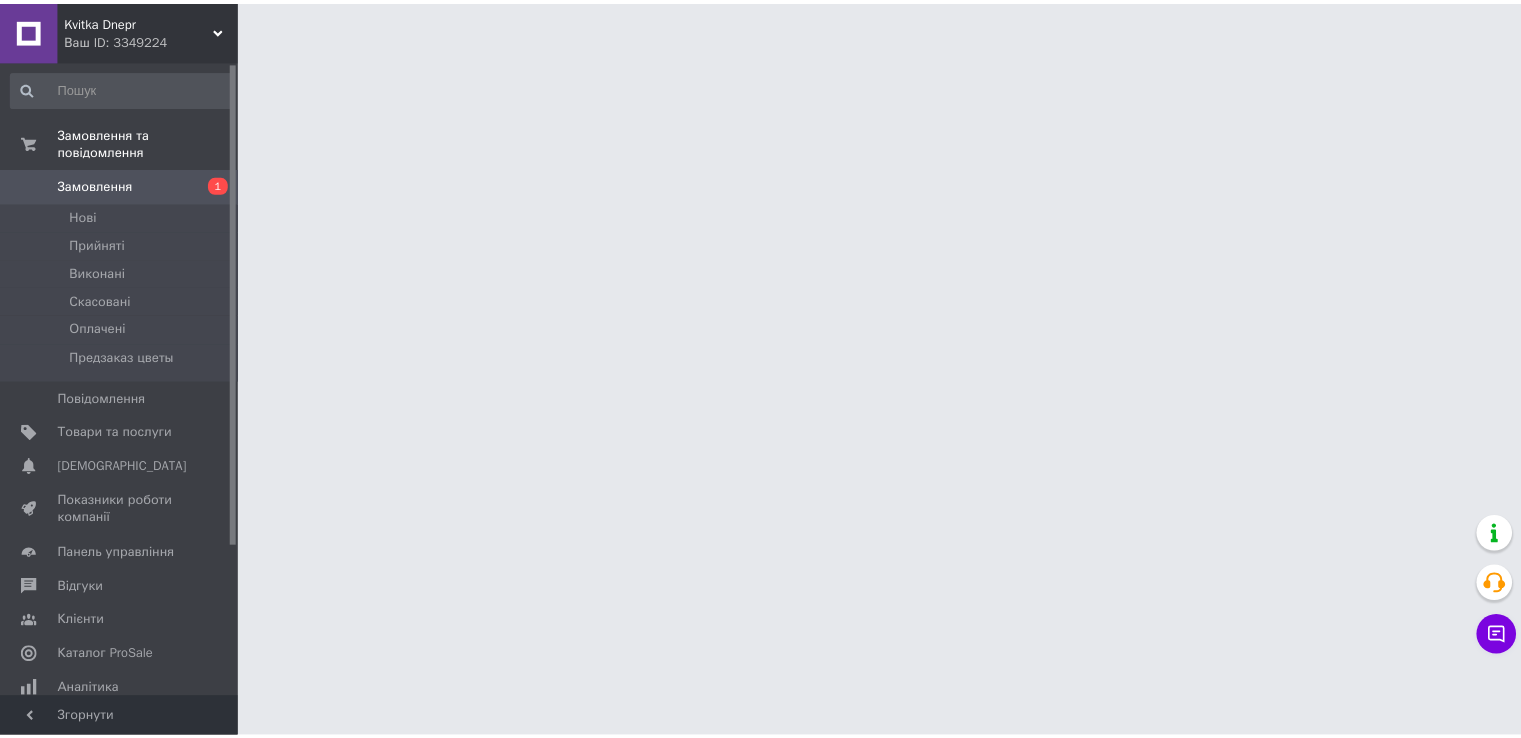 scroll, scrollTop: 0, scrollLeft: 0, axis: both 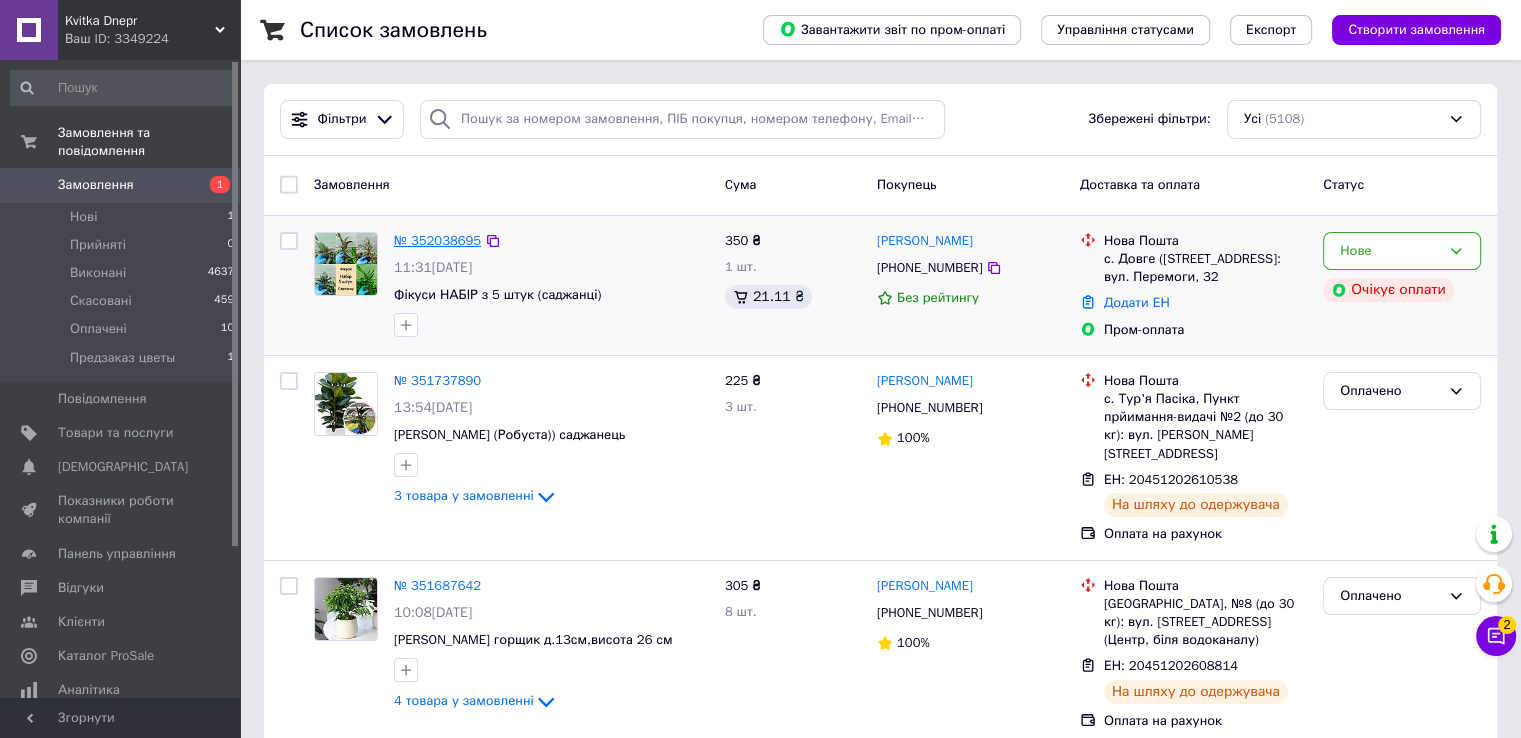 click on "№ 352038695" at bounding box center [437, 240] 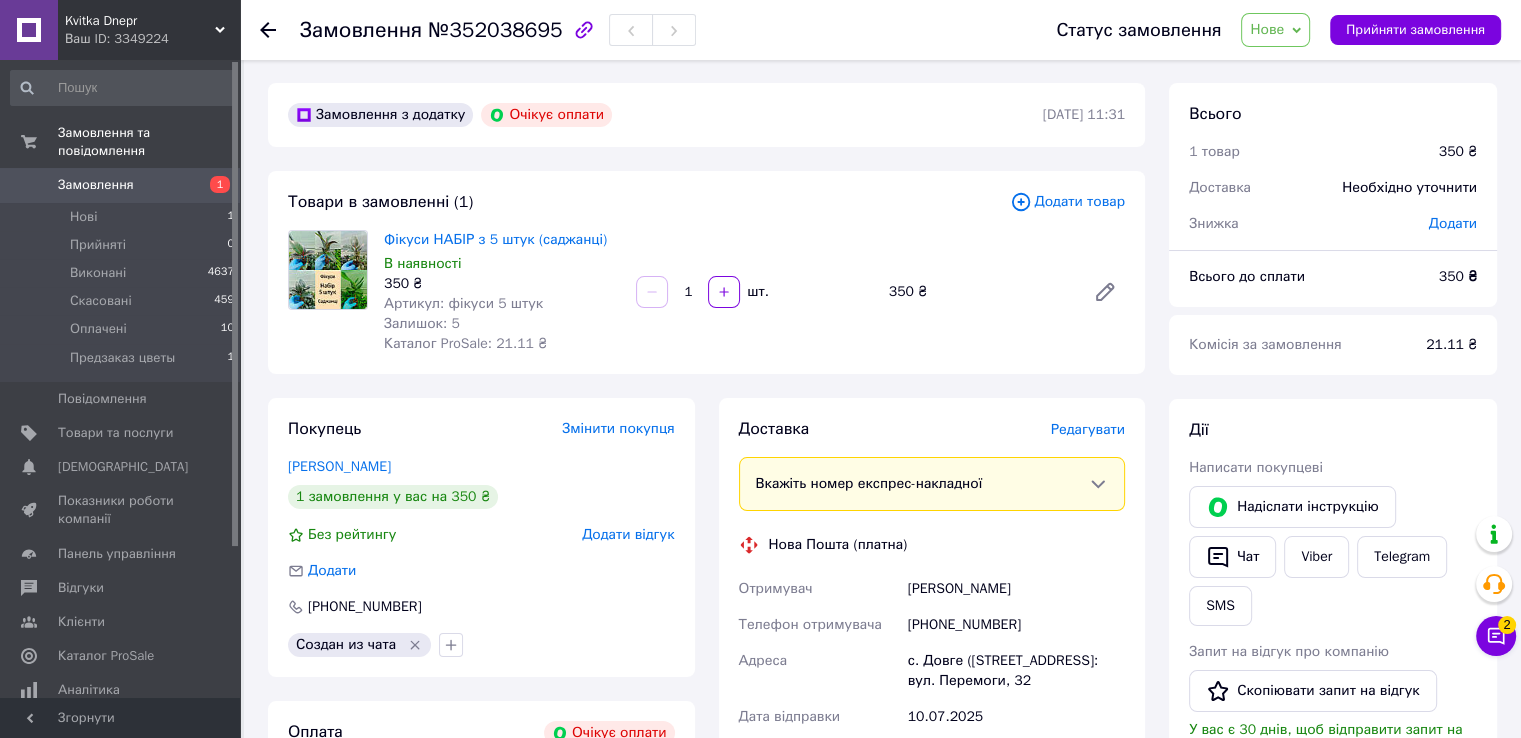 scroll, scrollTop: 0, scrollLeft: 0, axis: both 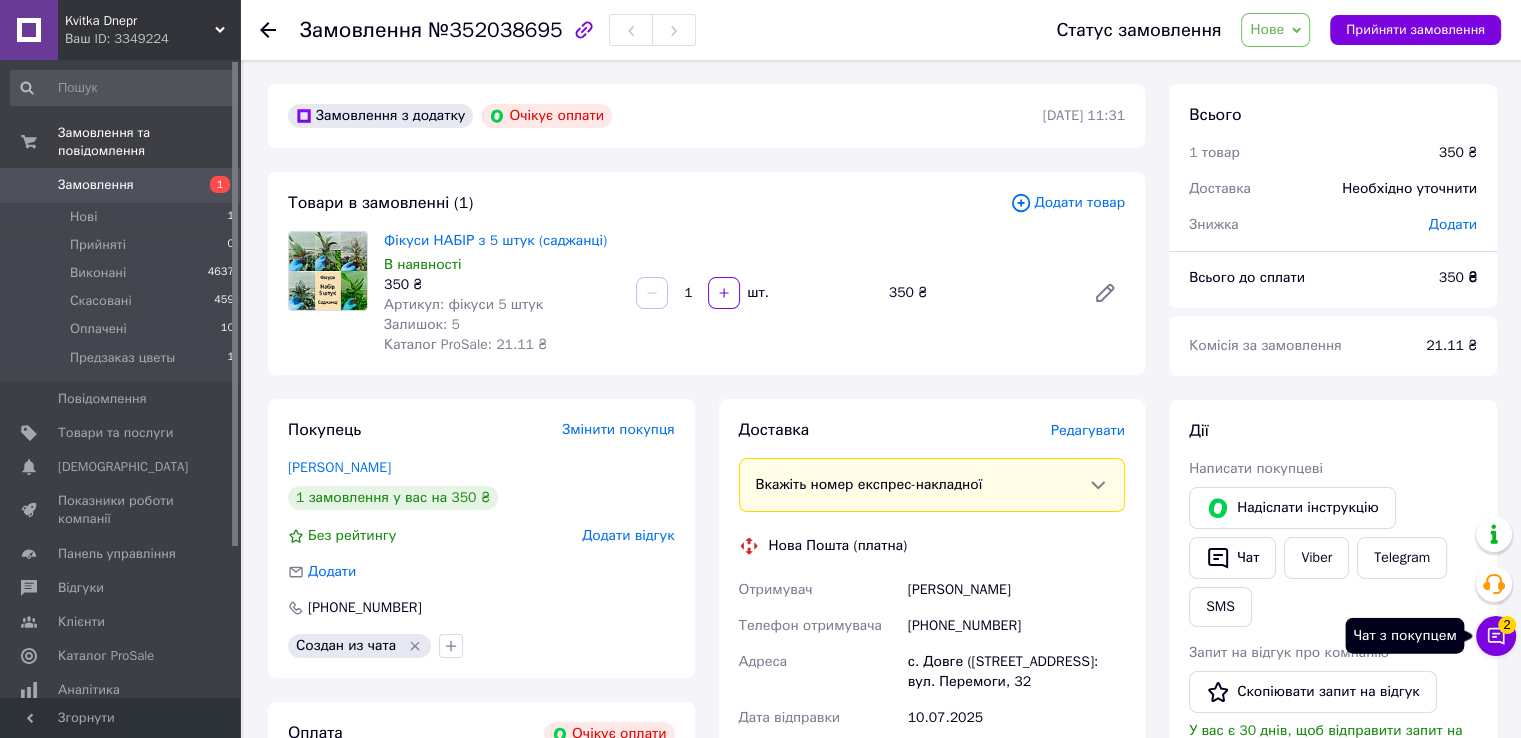click 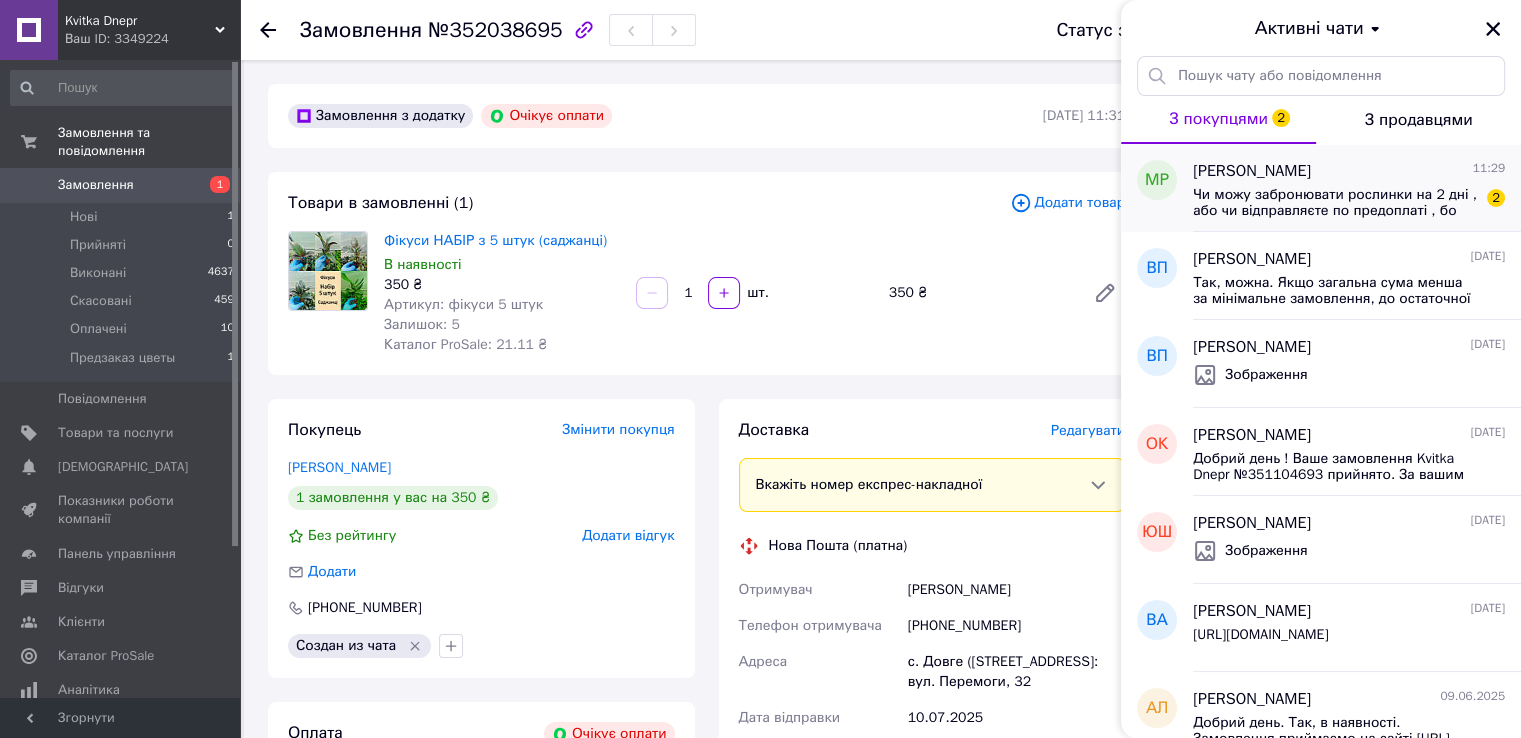 click on "Чи можу забронювати рослинки на 2 дні , або чи відправляєте по предоплаті , бо зарас на карті немаю всієї суми" at bounding box center [1335, 203] 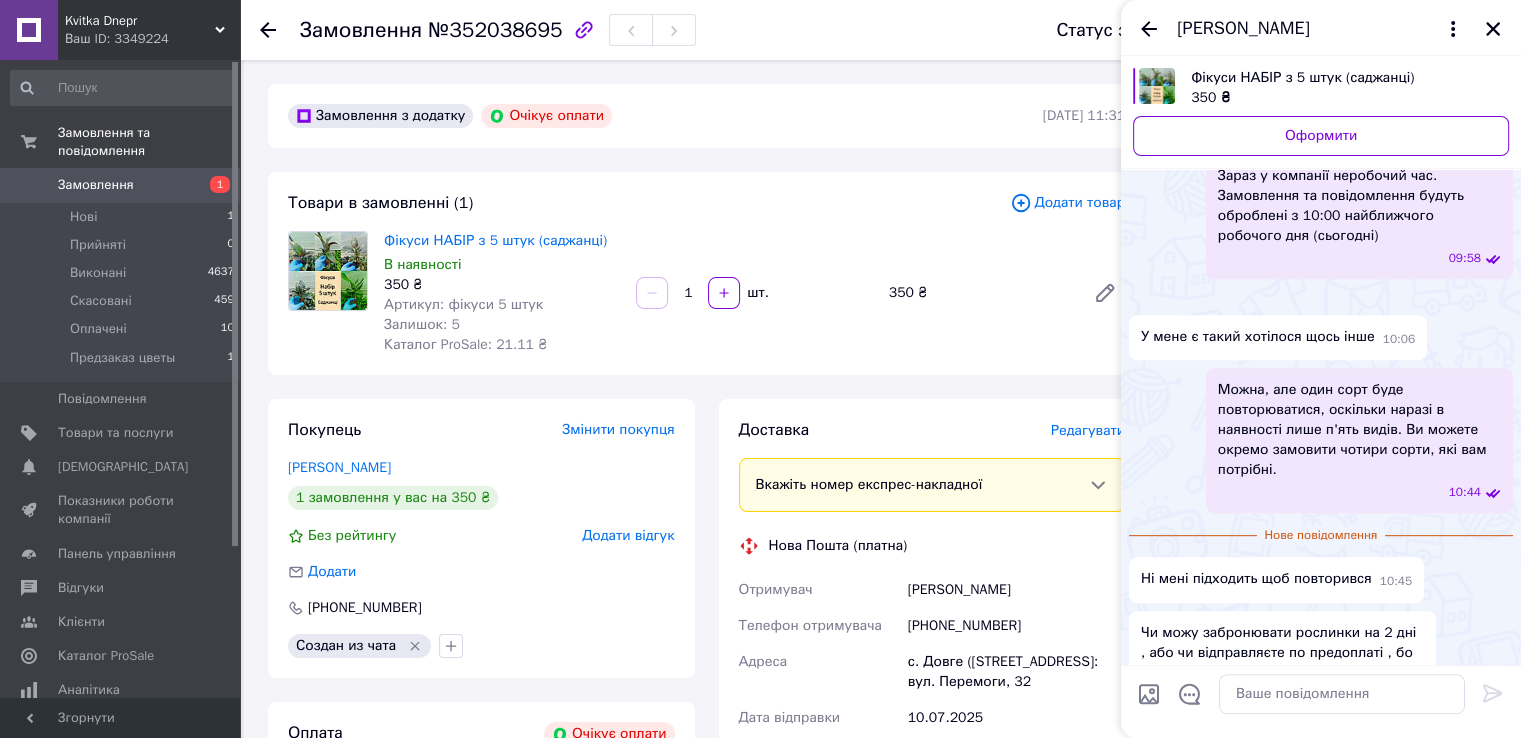 scroll, scrollTop: 1083, scrollLeft: 0, axis: vertical 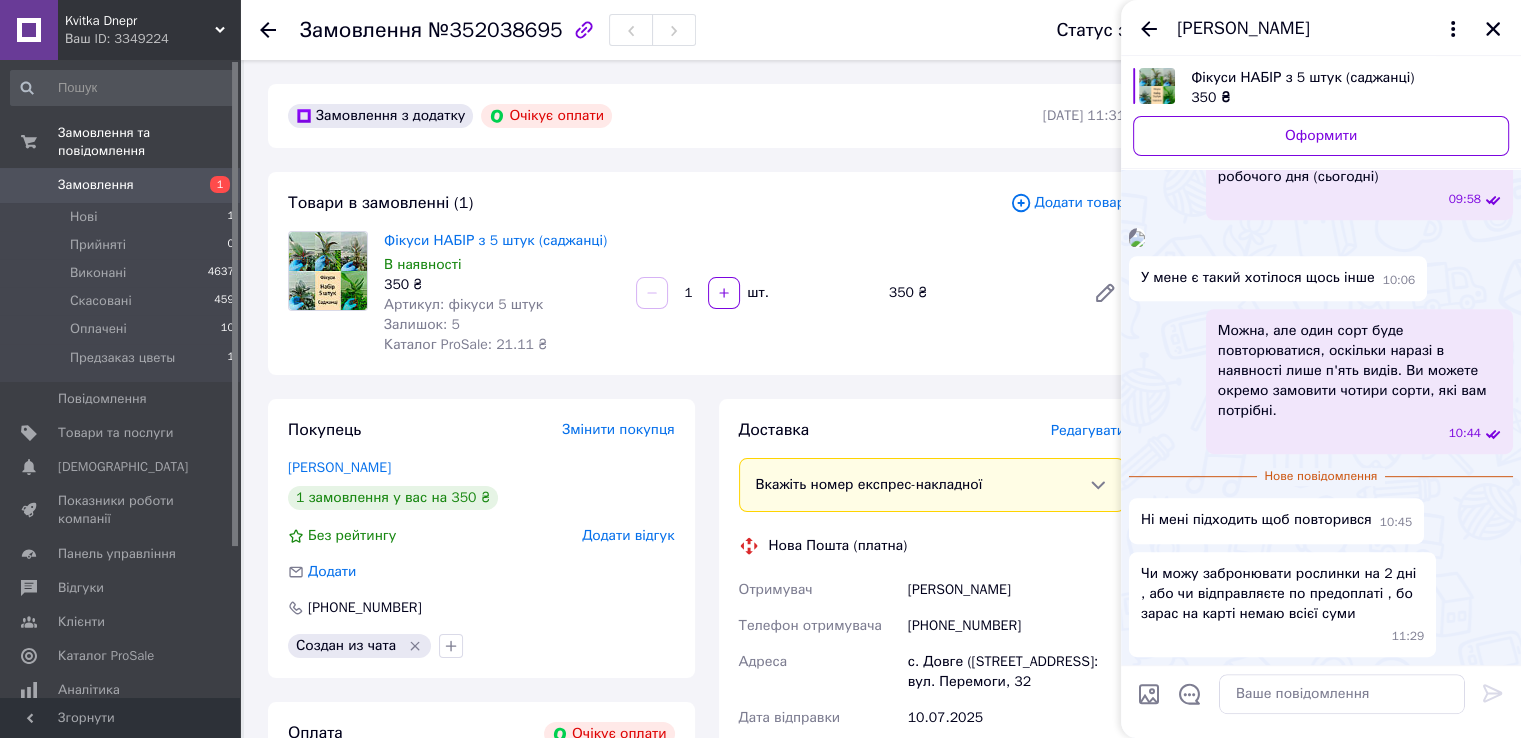click on "Замовлення з додатку Очікує оплати [DATE] 11:31" at bounding box center (706, 116) 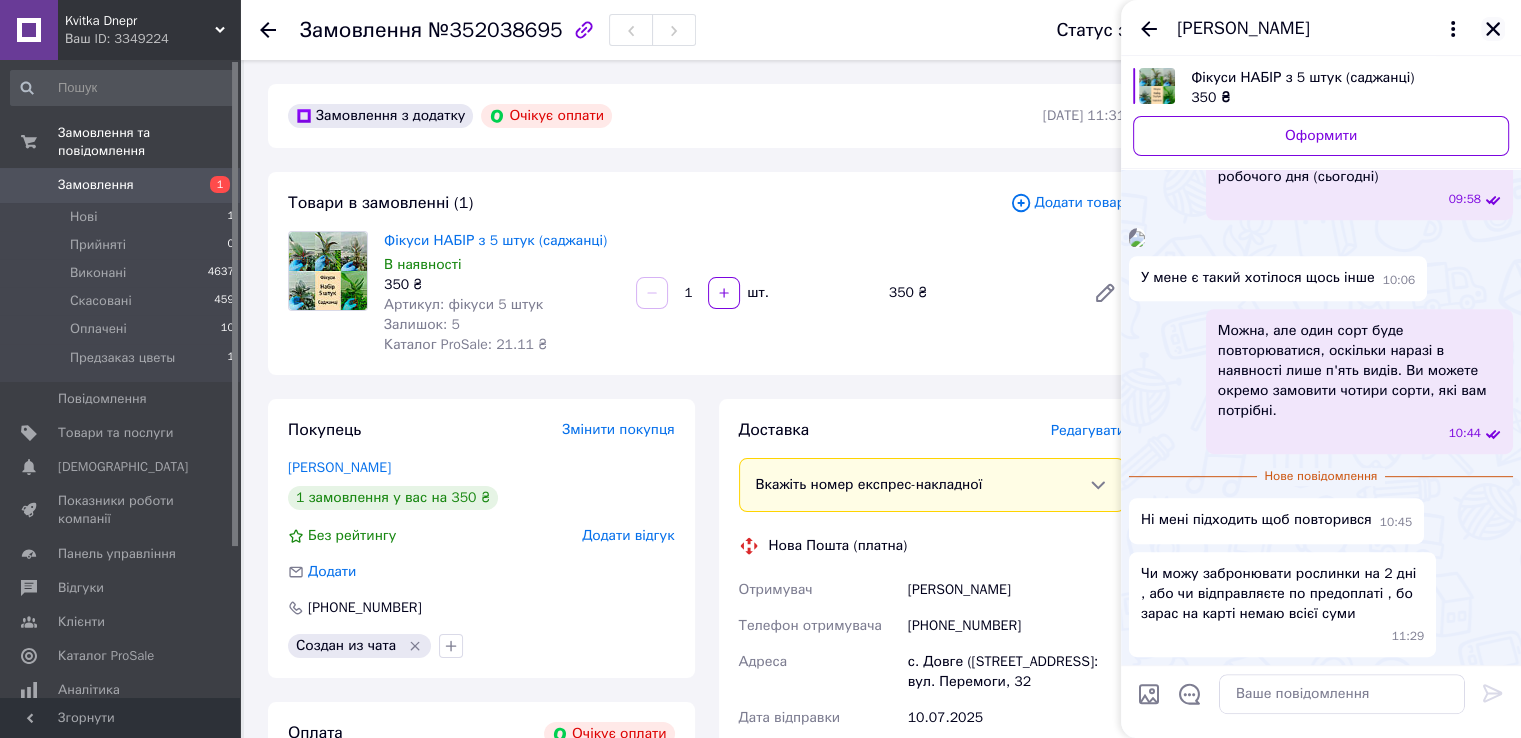 click 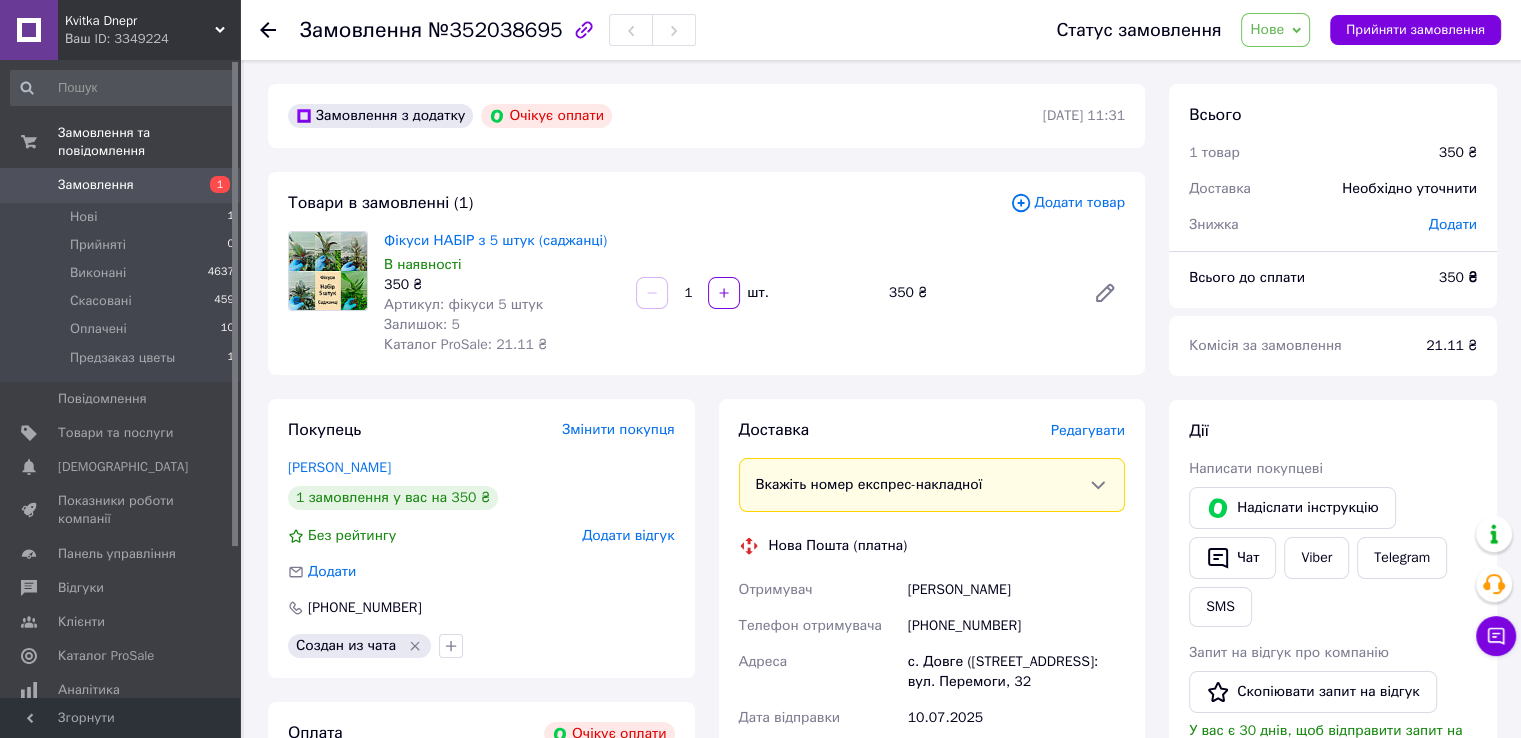 click on "Нове" at bounding box center [1267, 29] 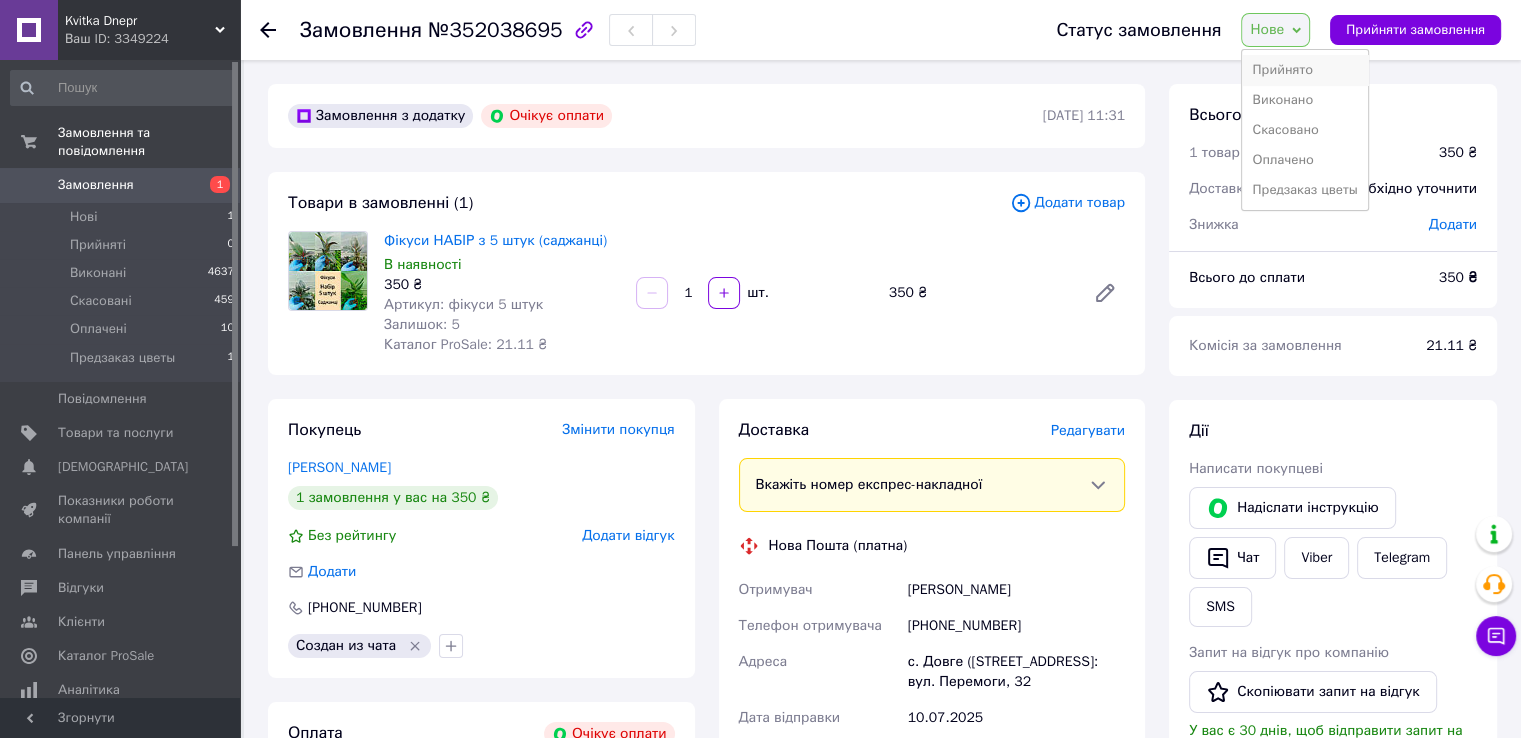 click on "Прийнято" at bounding box center [1304, 70] 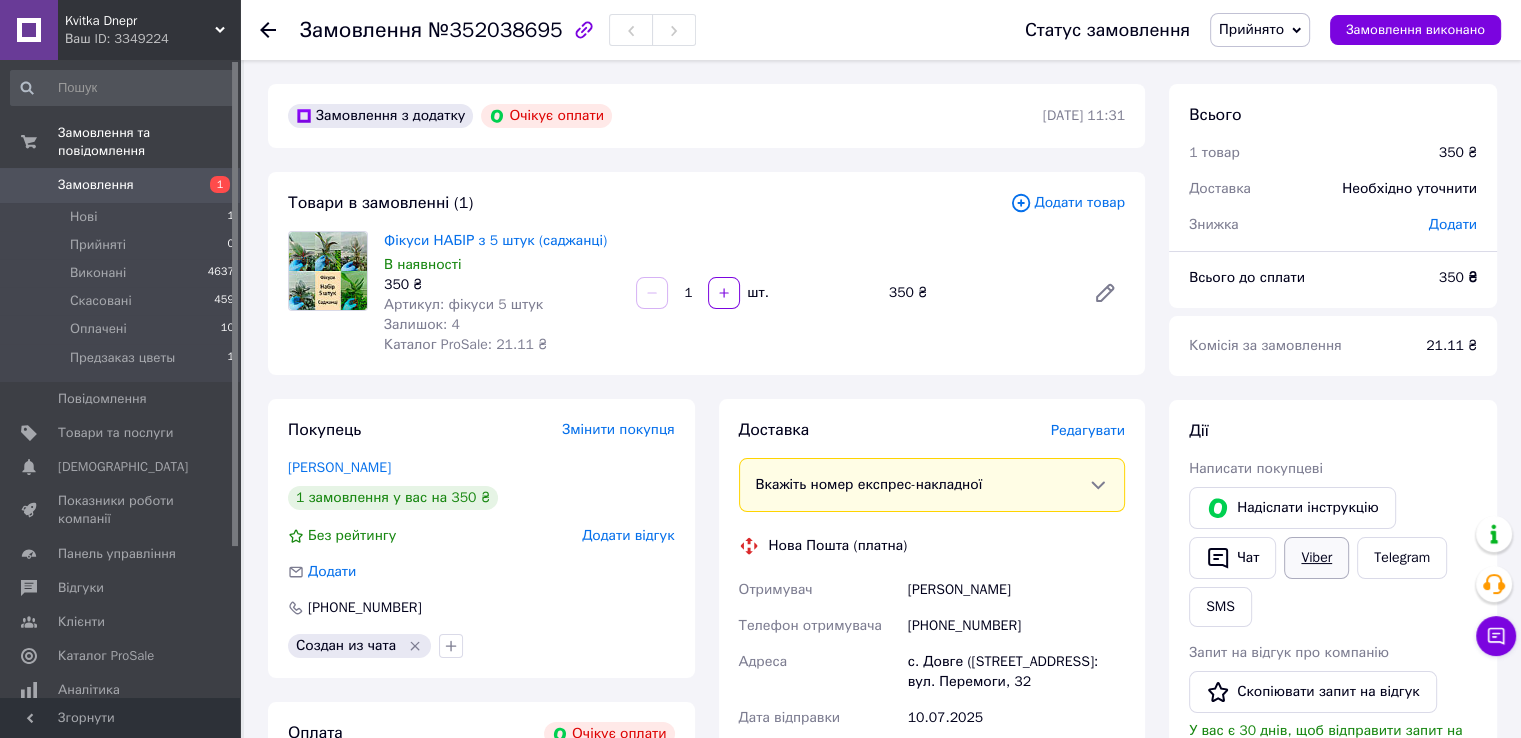 click on "Viber" at bounding box center (1316, 558) 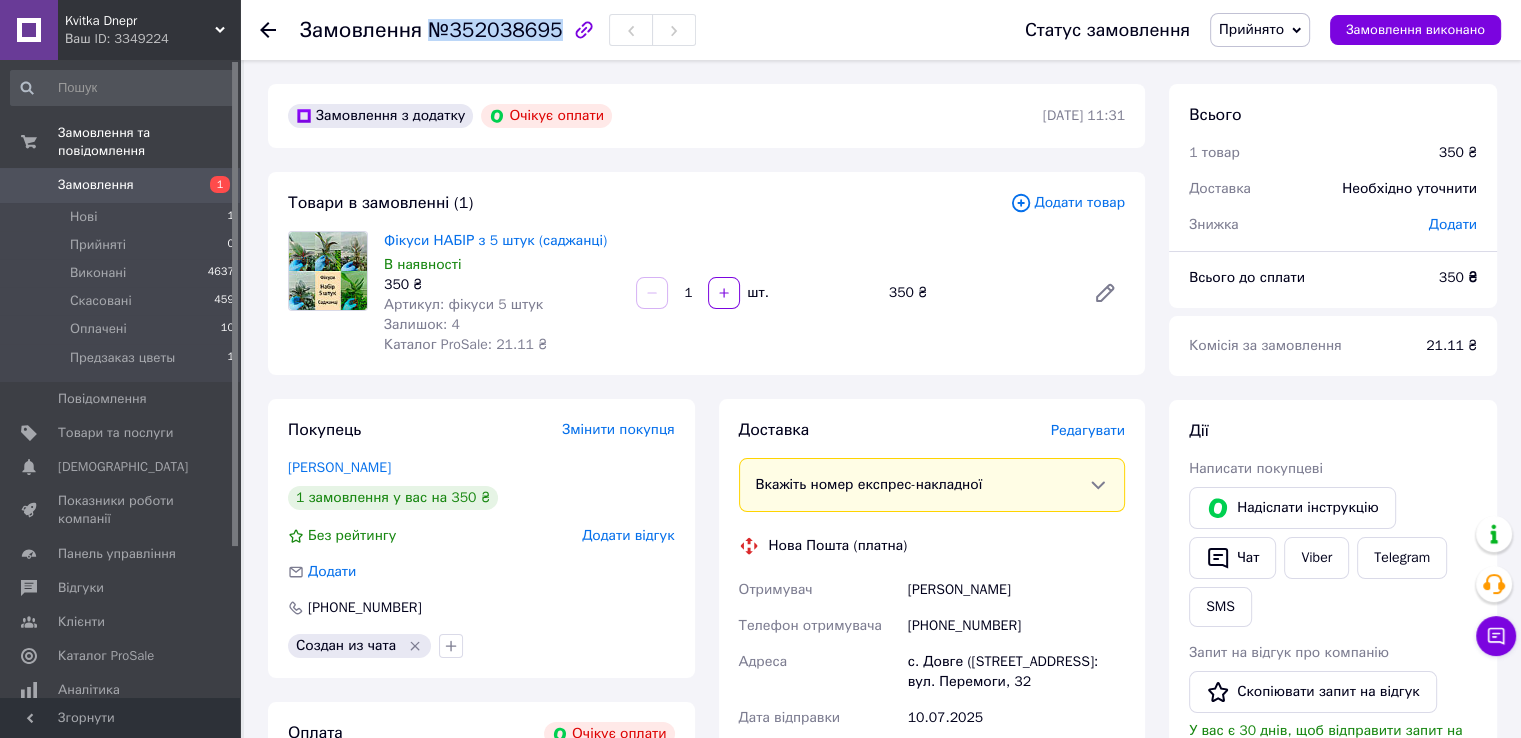drag, startPoint x: 422, startPoint y: 36, endPoint x: 544, endPoint y: 32, distance: 122.06556 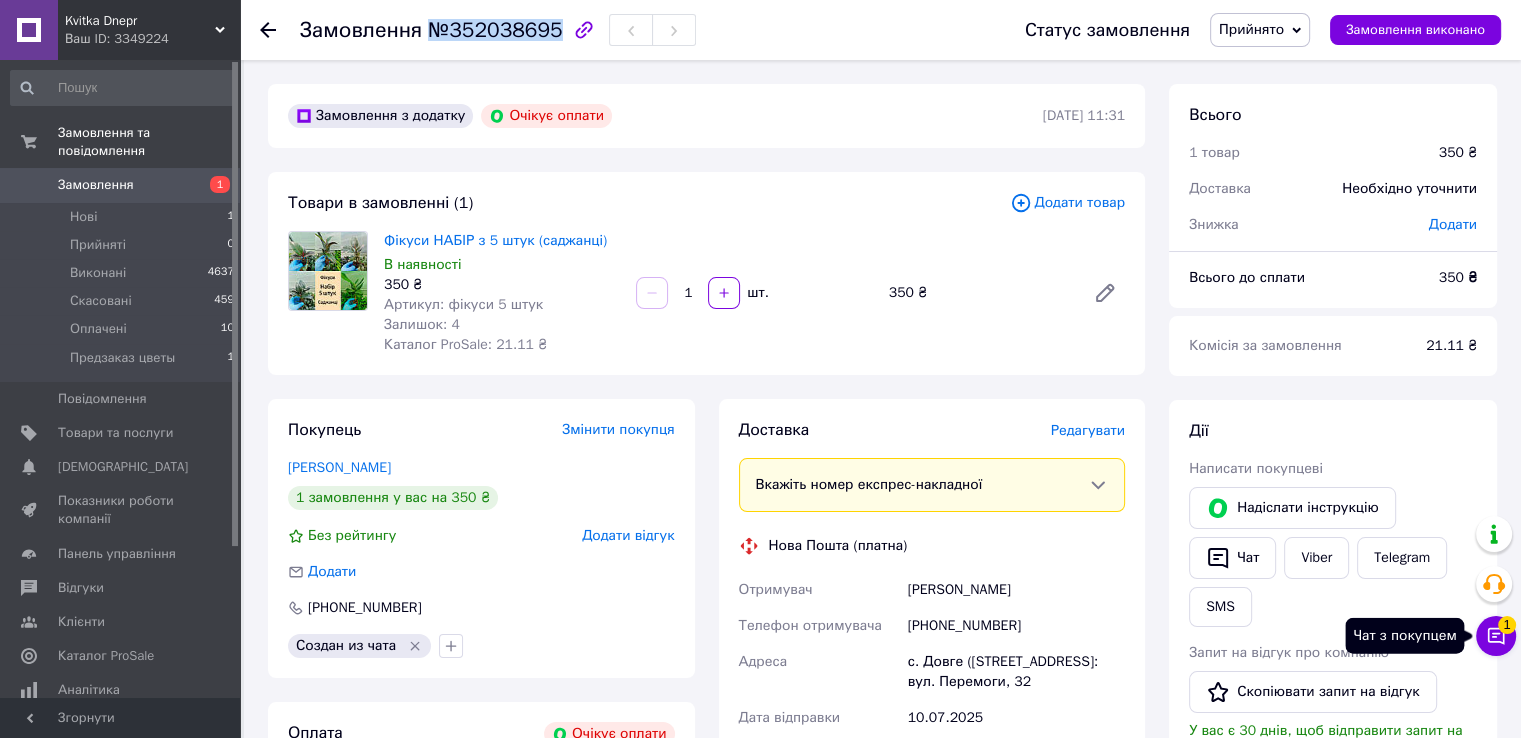click 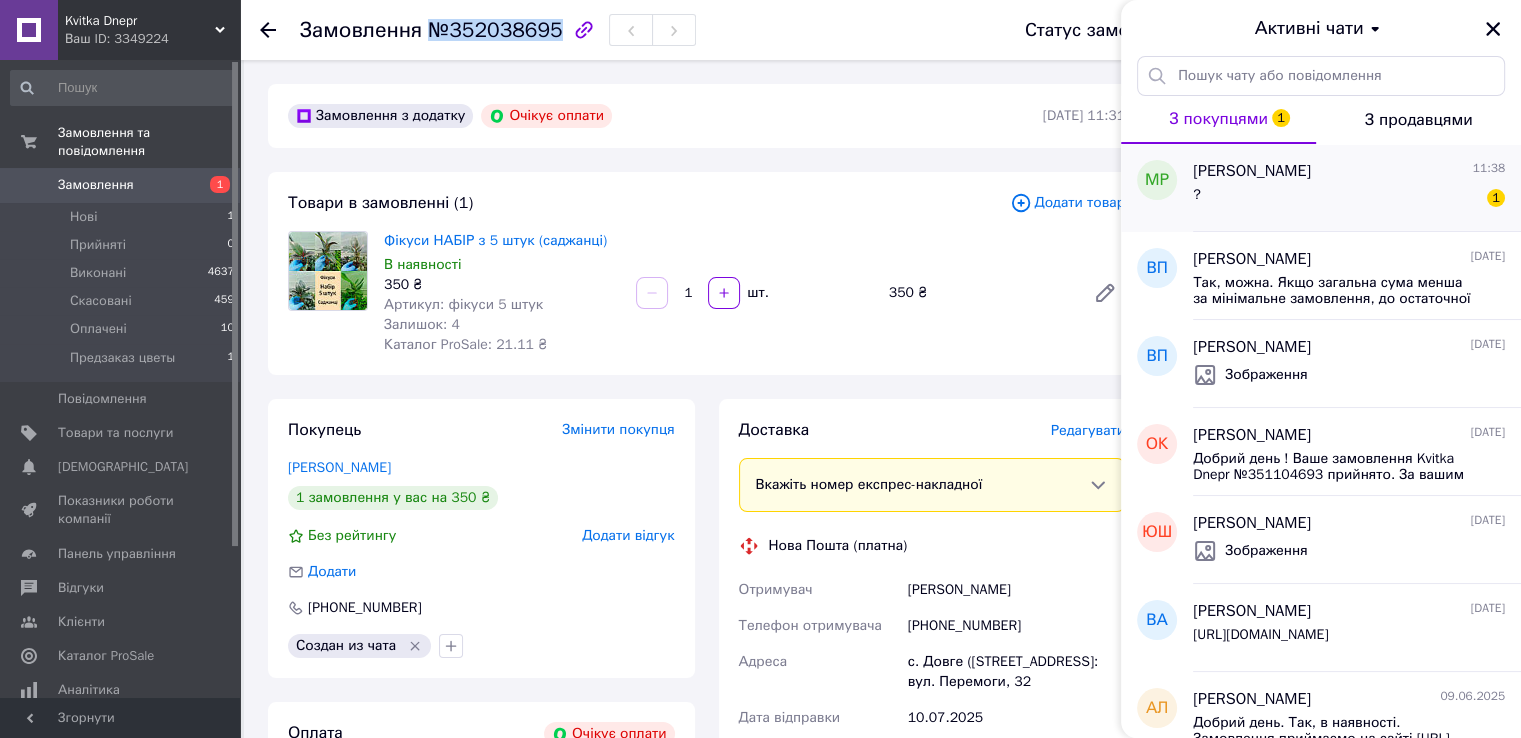 click on "? 1" at bounding box center (1349, 199) 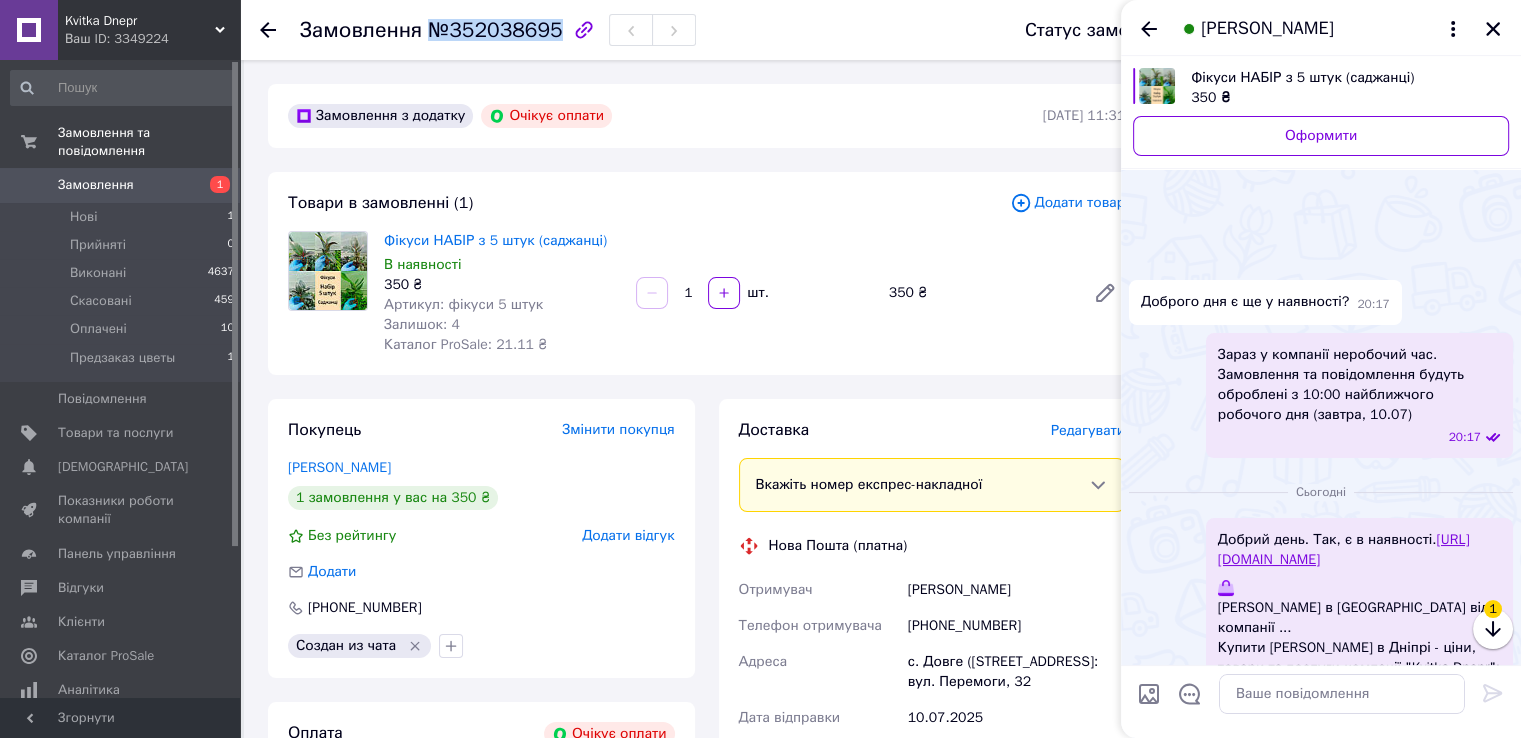 scroll, scrollTop: 1187, scrollLeft: 0, axis: vertical 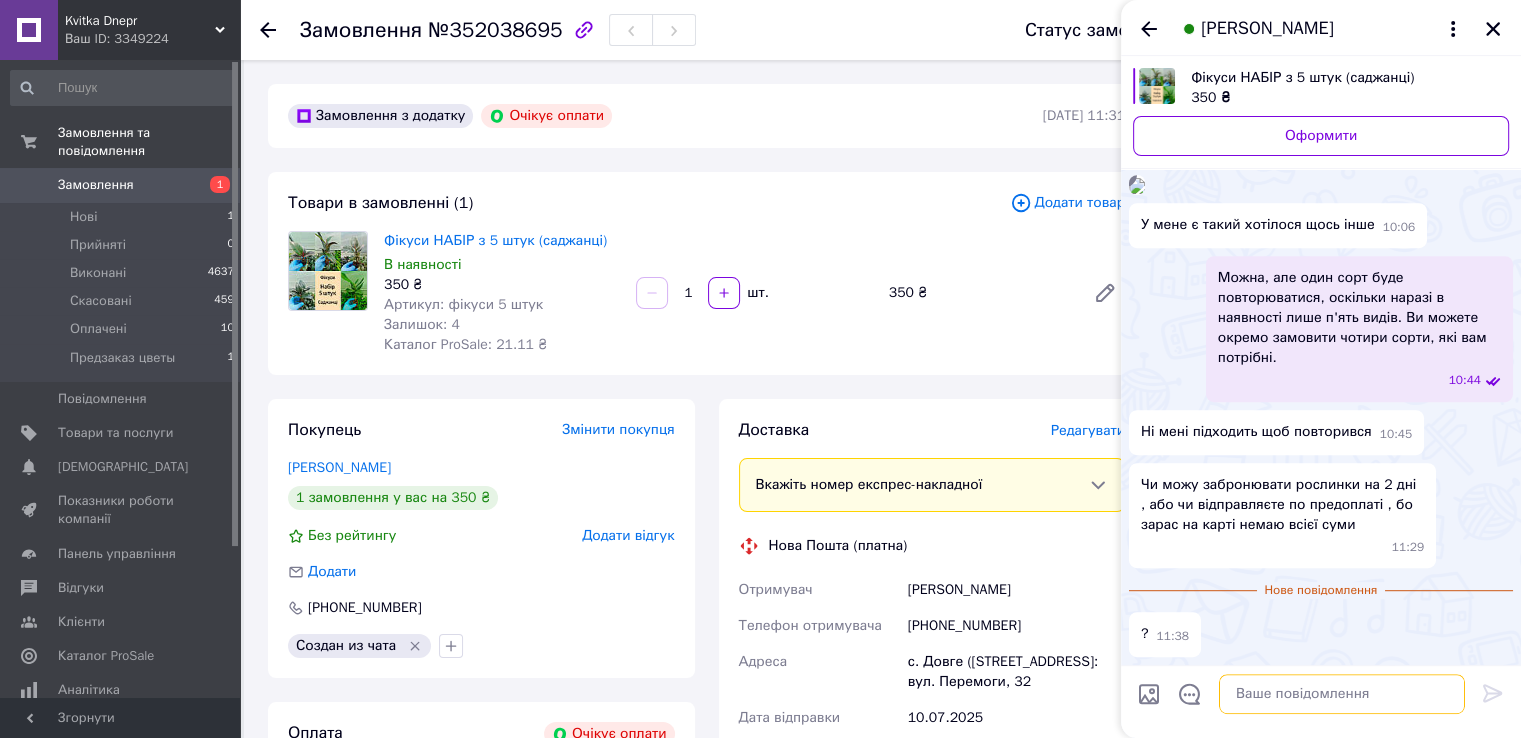click at bounding box center [1342, 694] 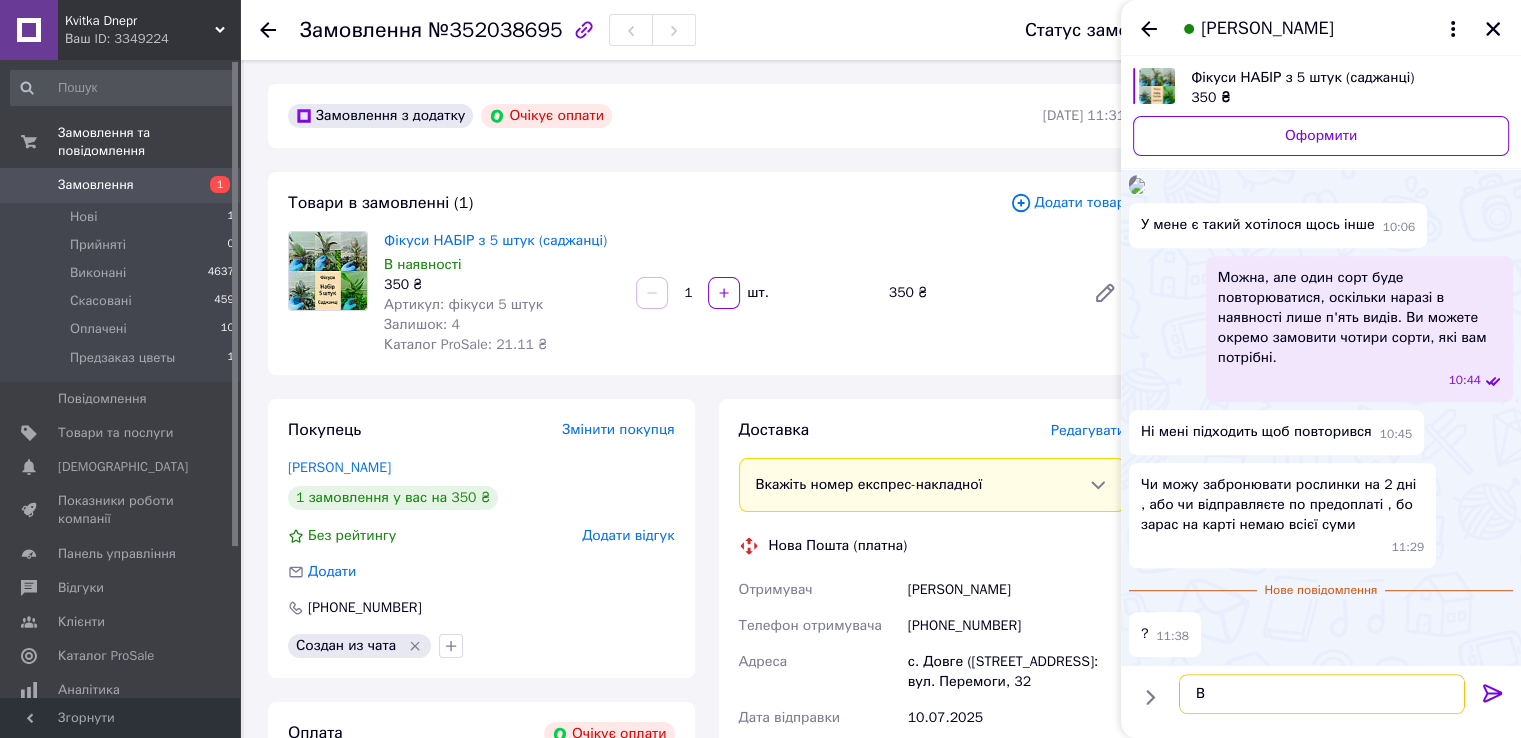 drag, startPoint x: 1180, startPoint y: 705, endPoint x: 1355, endPoint y: 720, distance: 175.64168 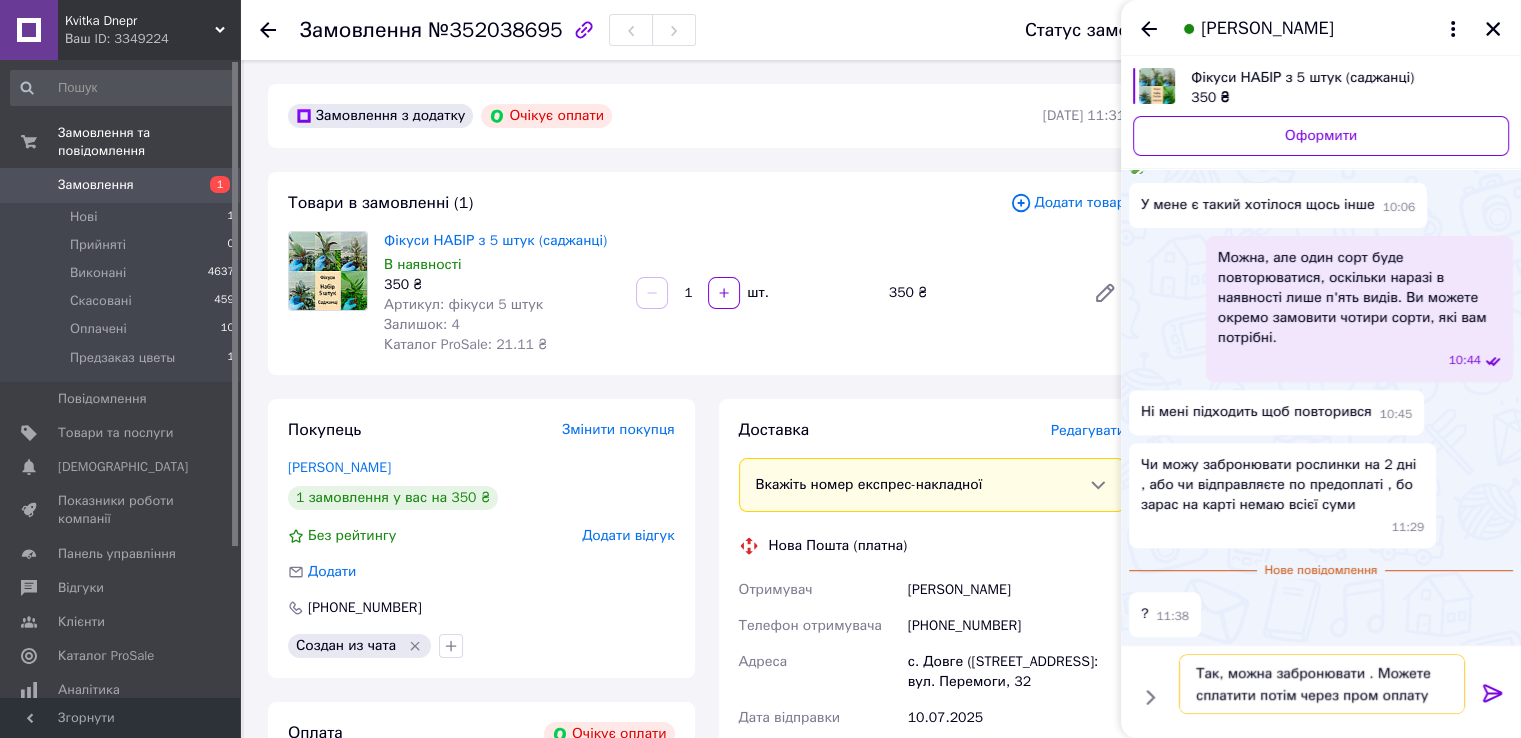 click on "Так, можна забронювати . Можете сплатити потім через пром оплату" at bounding box center (1322, 684) 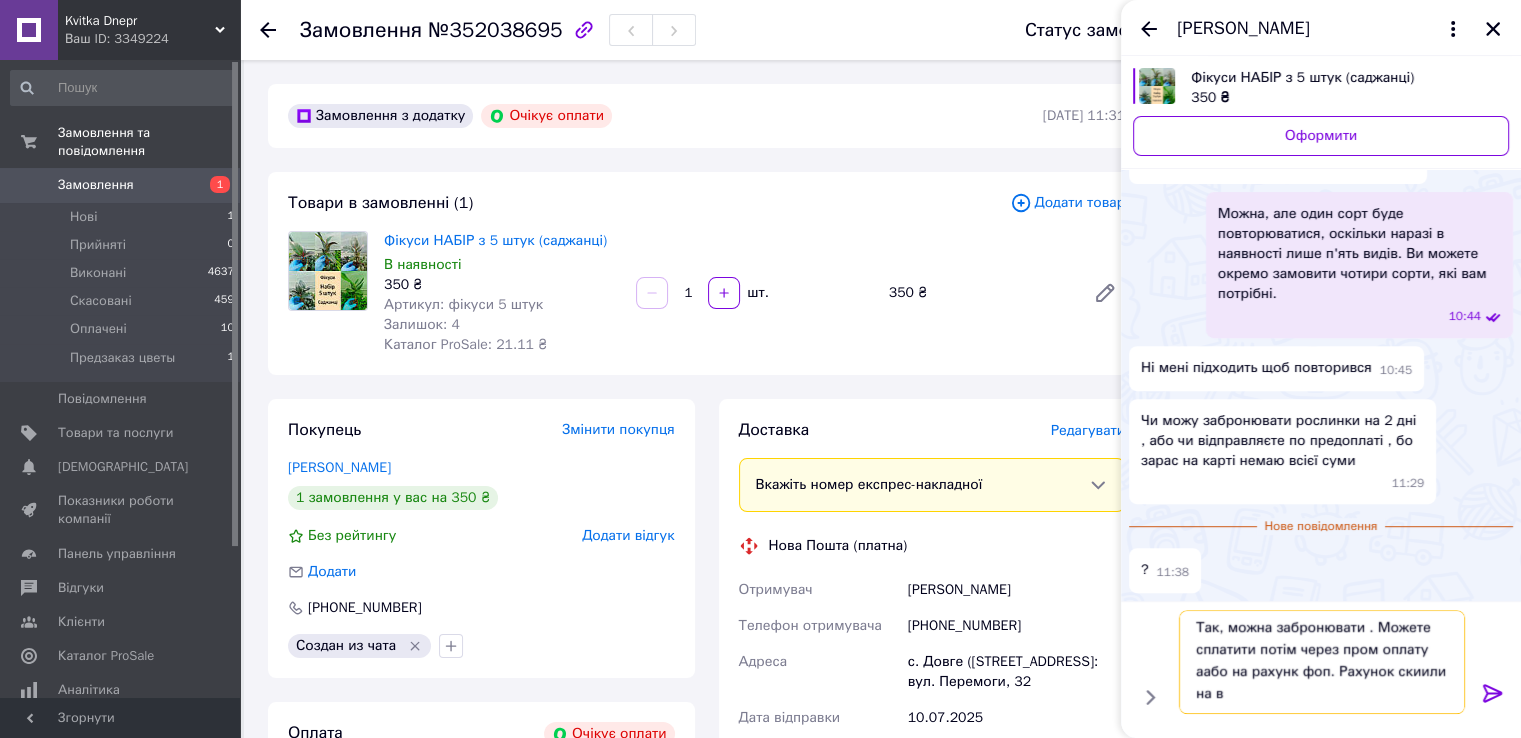 scroll, scrollTop: 1, scrollLeft: 0, axis: vertical 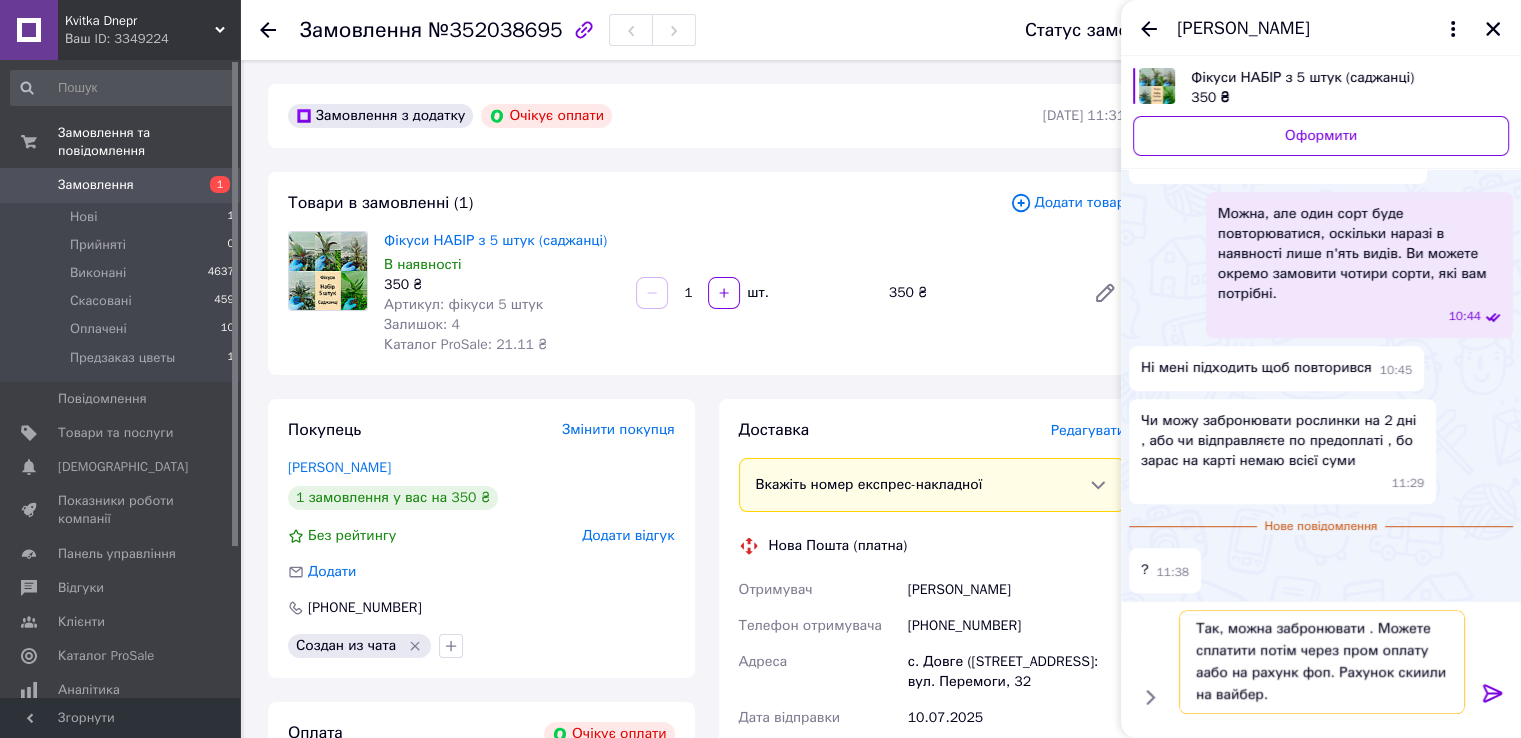 type on "Так, можна забронювати . Можете сплатити потім через пром оплату аабо на рахунк фоп. Рахунок скиили на вайбер." 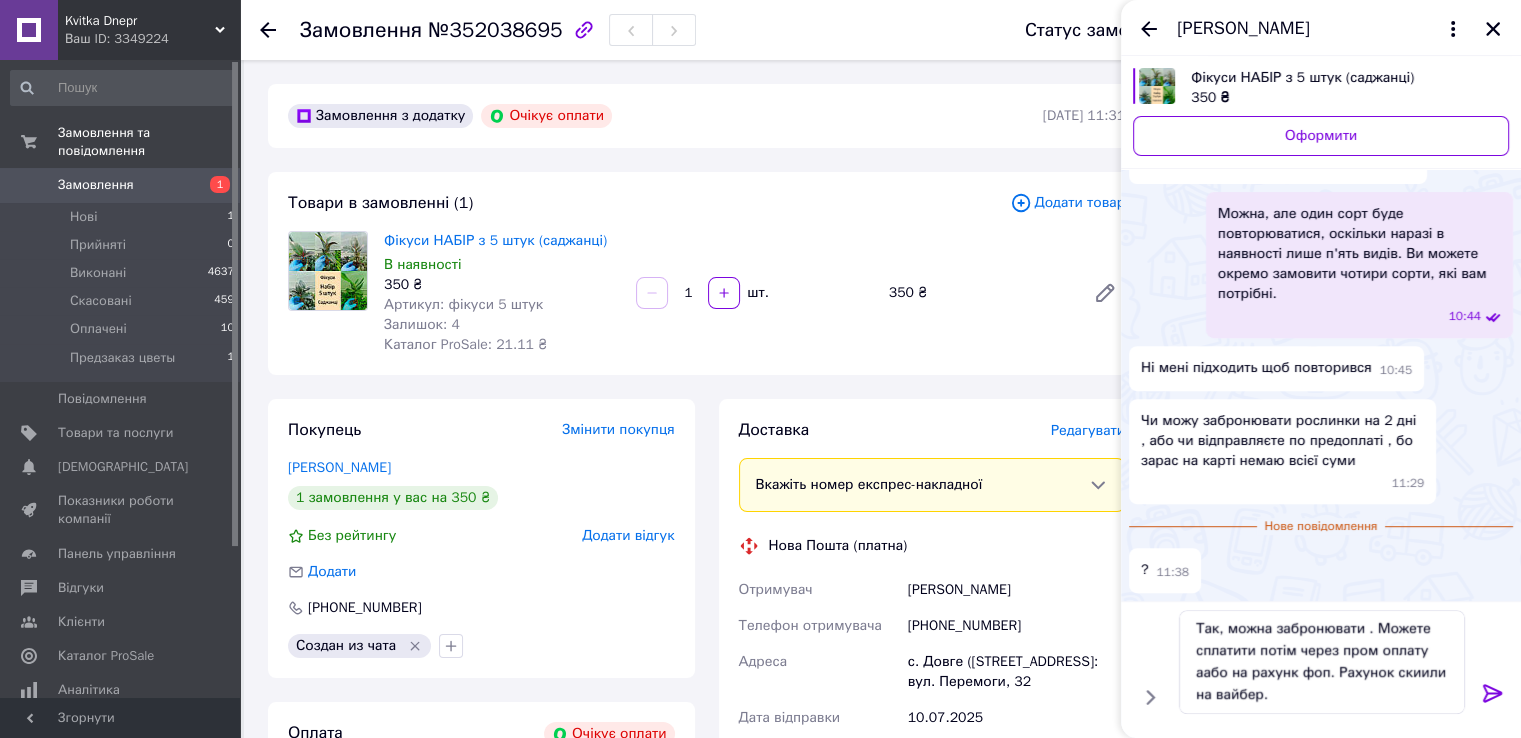 drag, startPoint x: 1484, startPoint y: 693, endPoint x: 1116, endPoint y: 582, distance: 384.37613 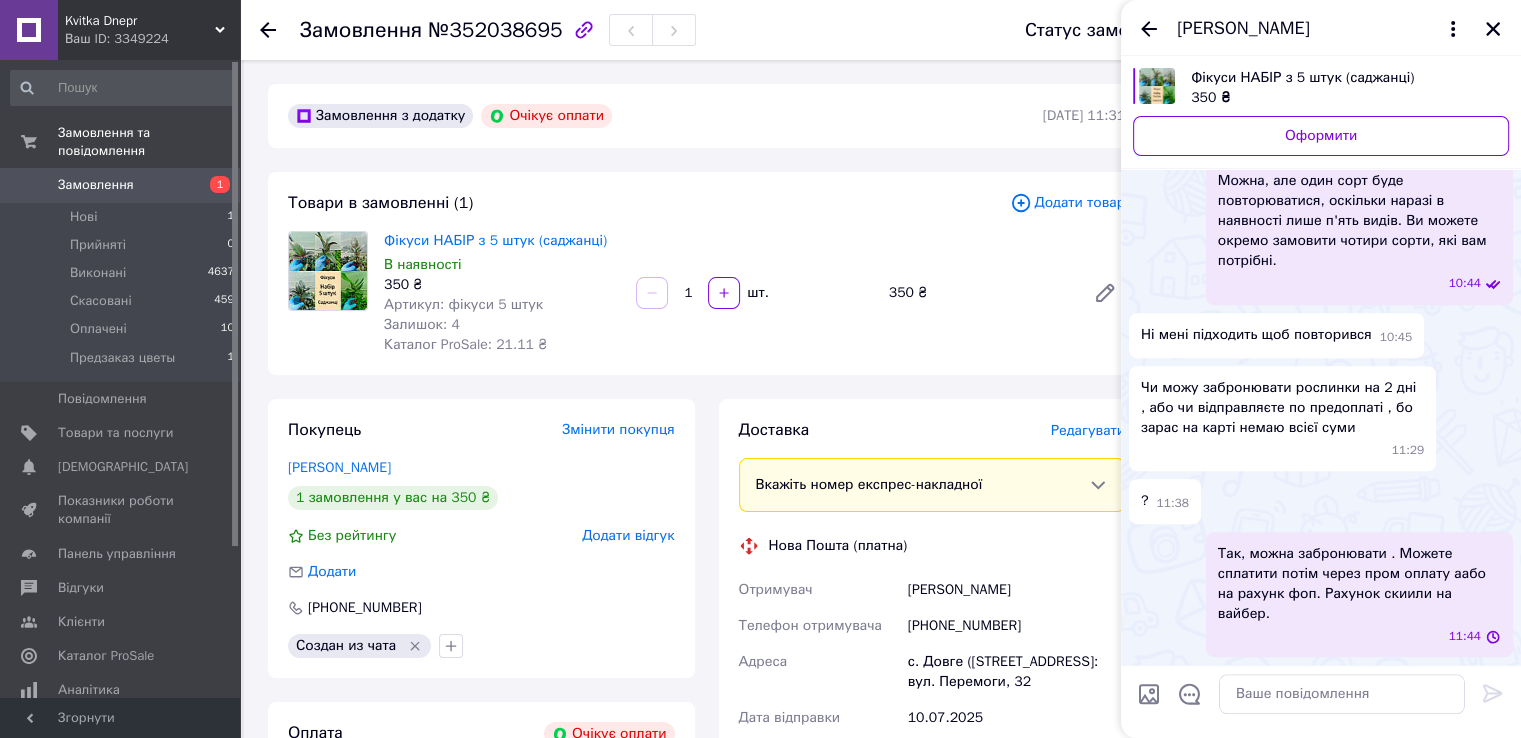 scroll, scrollTop: 0, scrollLeft: 0, axis: both 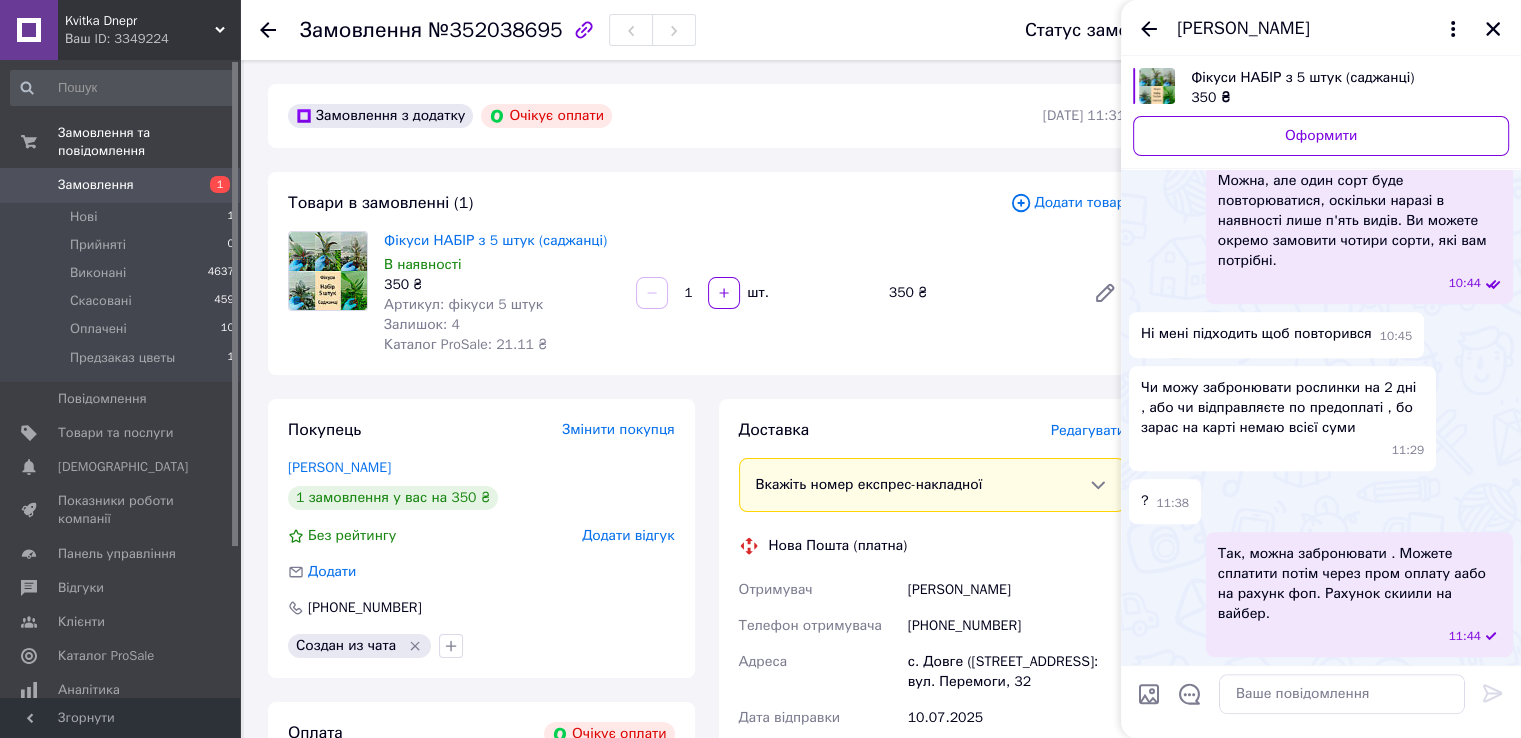 click on "Kvitka Dnepr Ваш ID: 3349224" at bounding box center [149, 30] 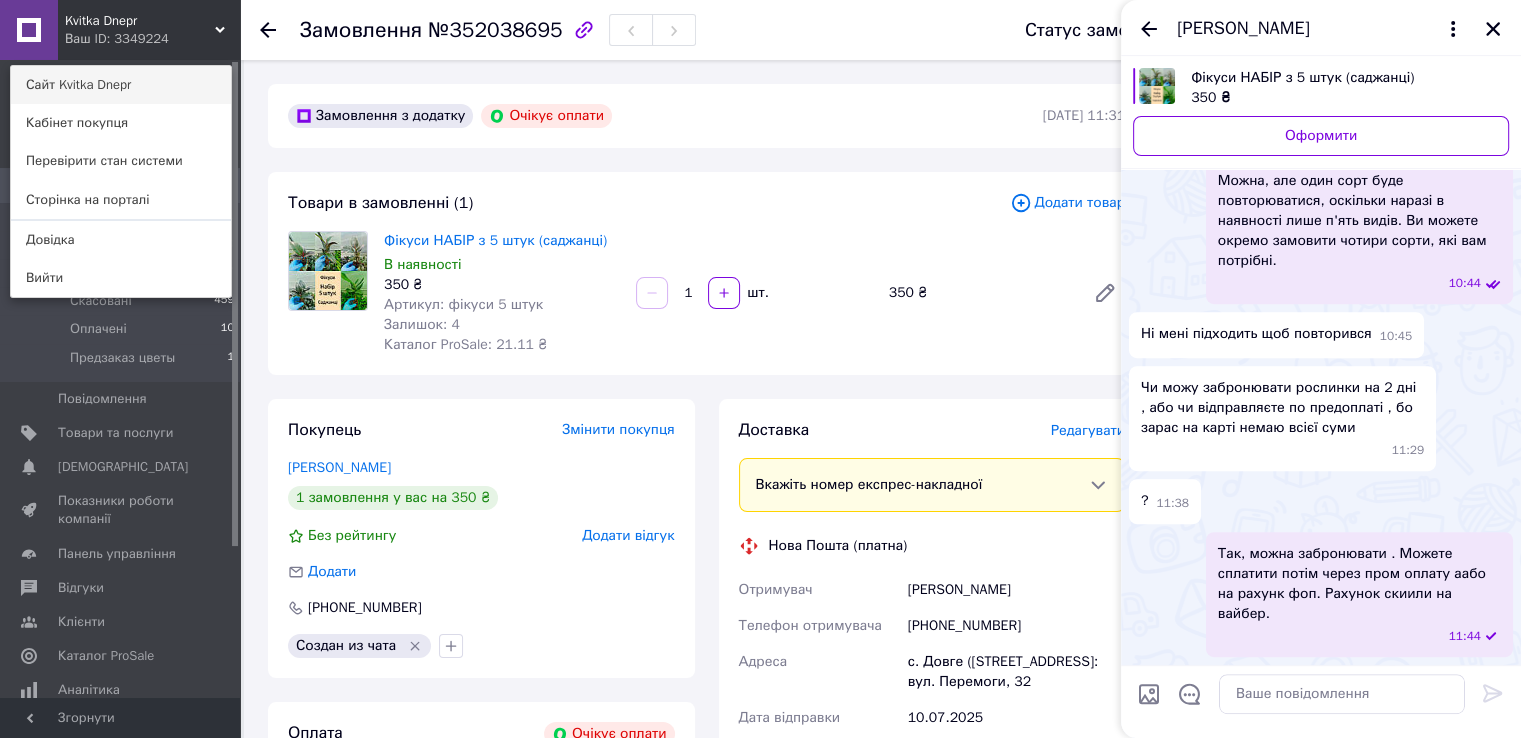 click on "Сайт Kvitka Dnepr" at bounding box center (121, 85) 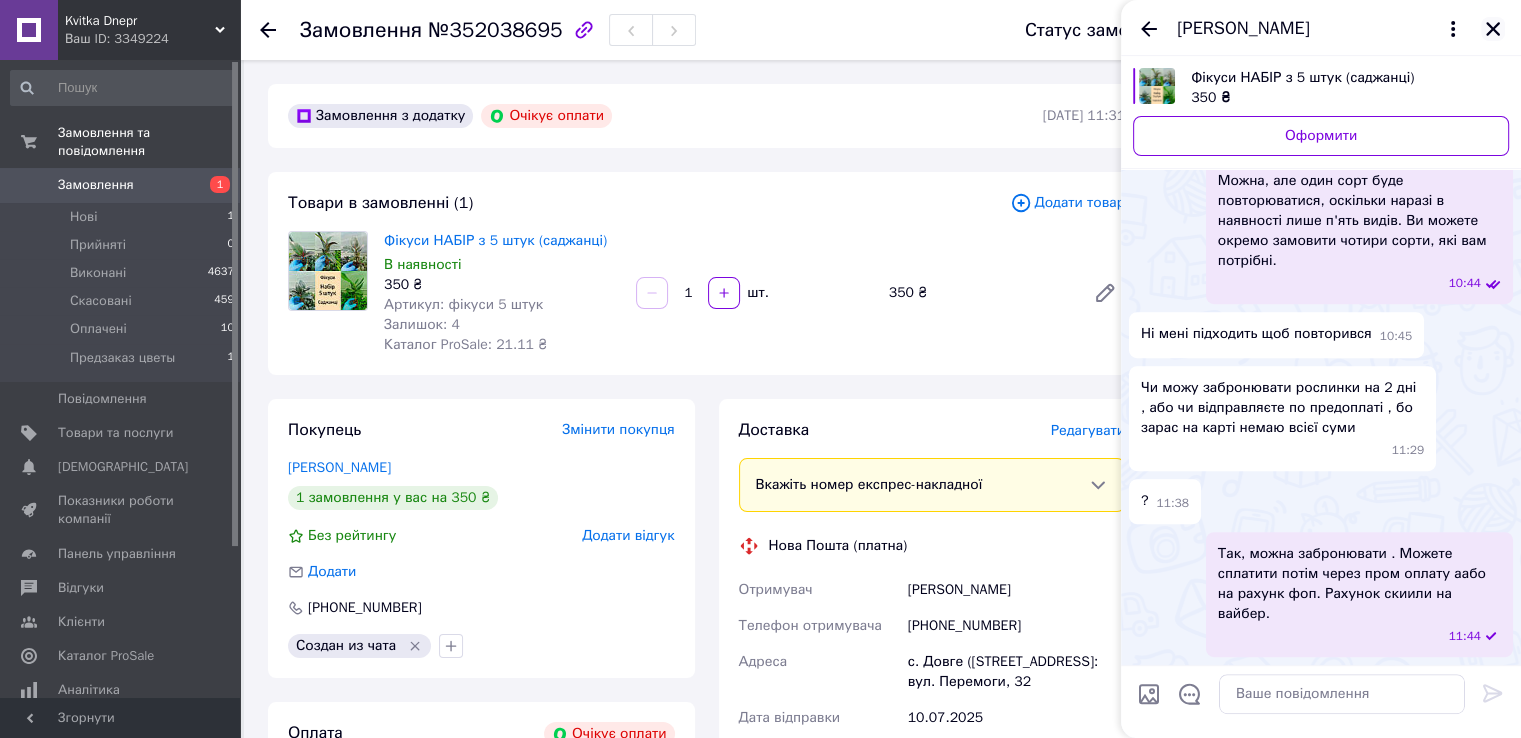 click at bounding box center [1493, 29] 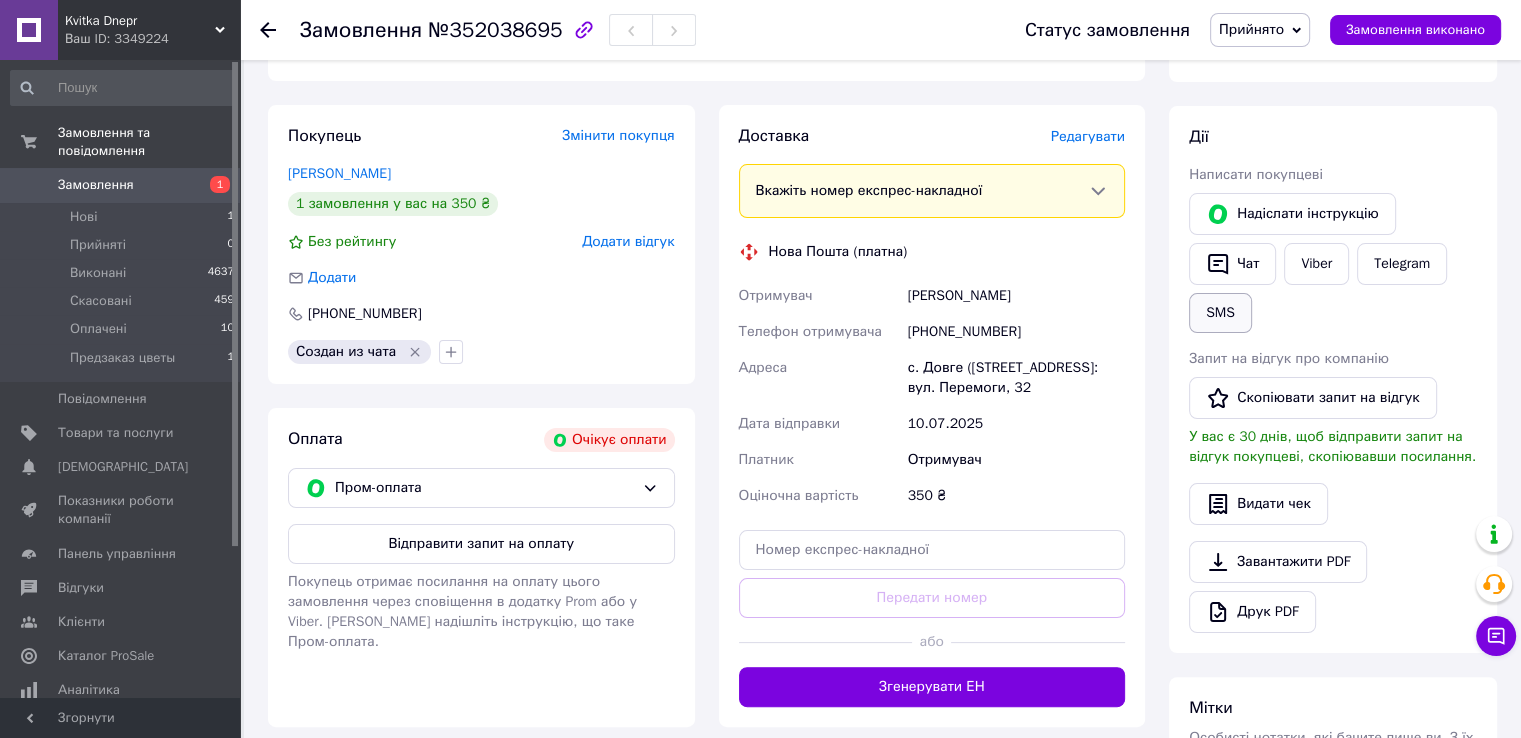 scroll, scrollTop: 394, scrollLeft: 0, axis: vertical 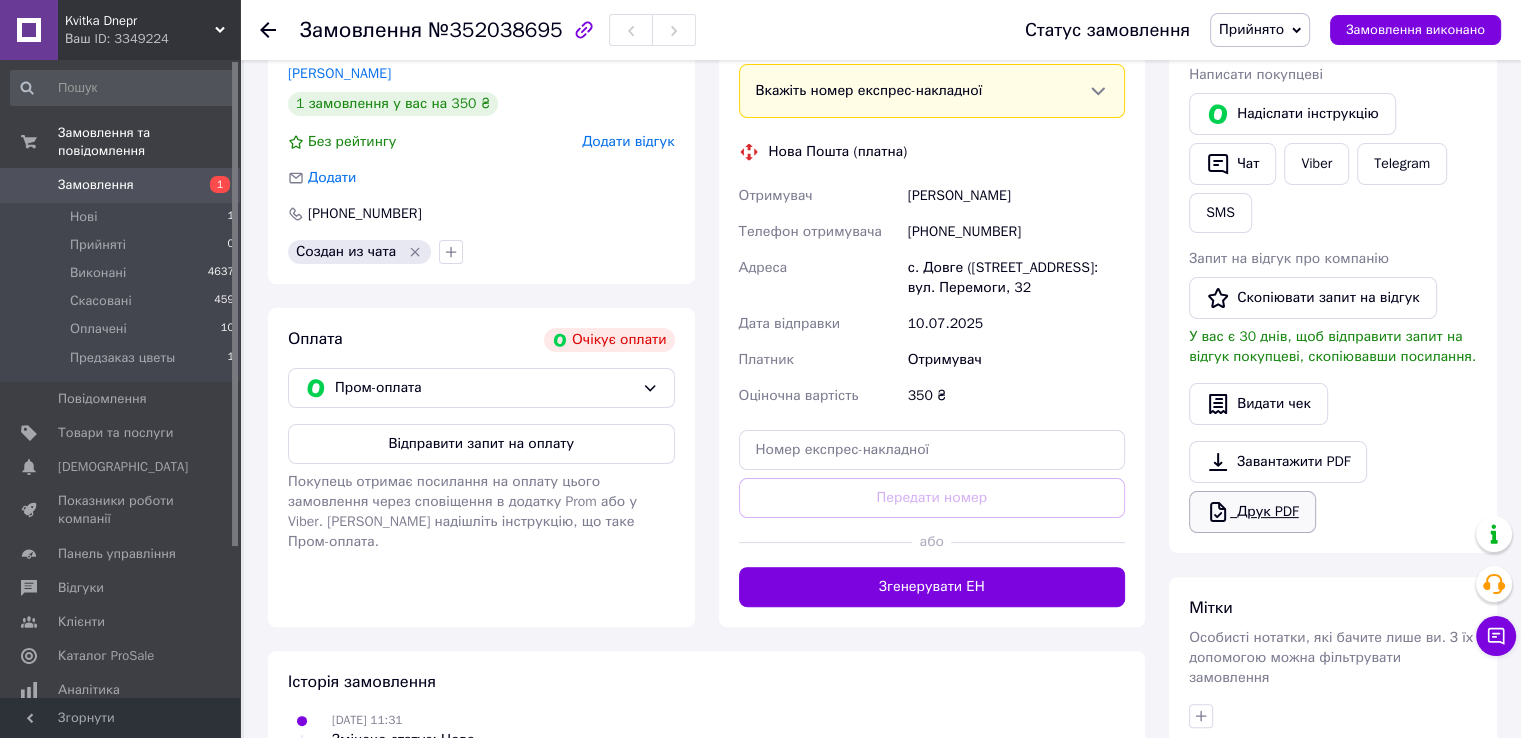 click on "Друк PDF" at bounding box center [1252, 512] 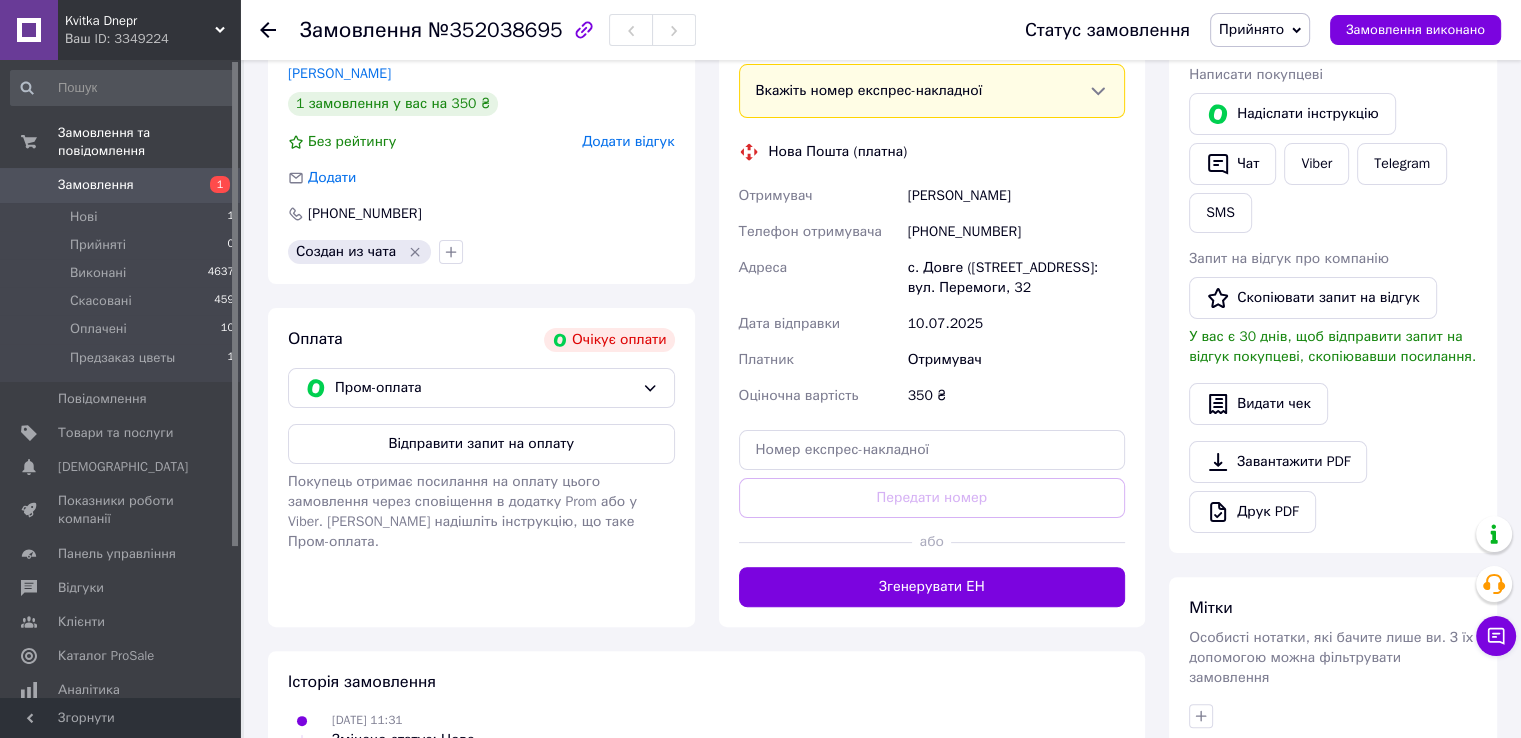click 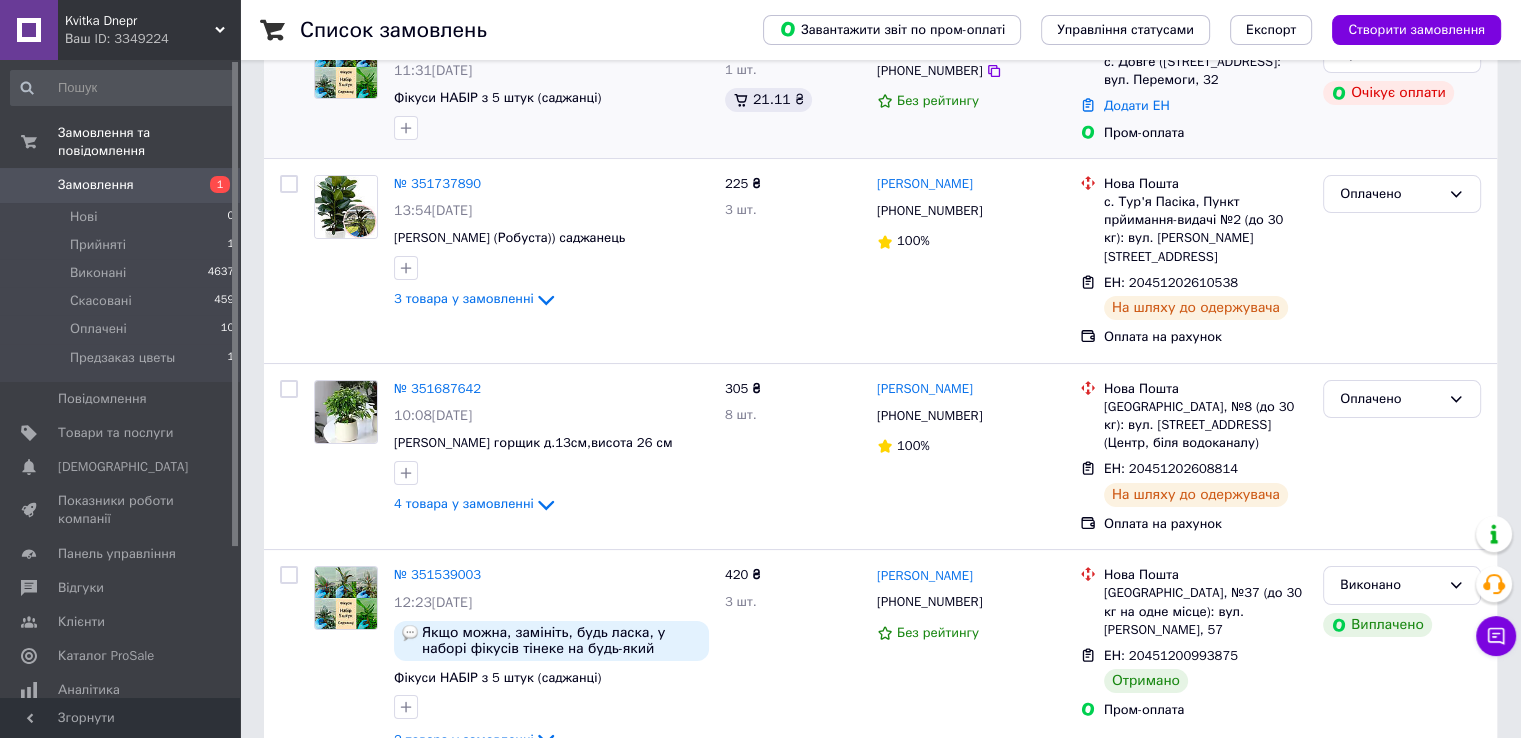 scroll, scrollTop: 200, scrollLeft: 0, axis: vertical 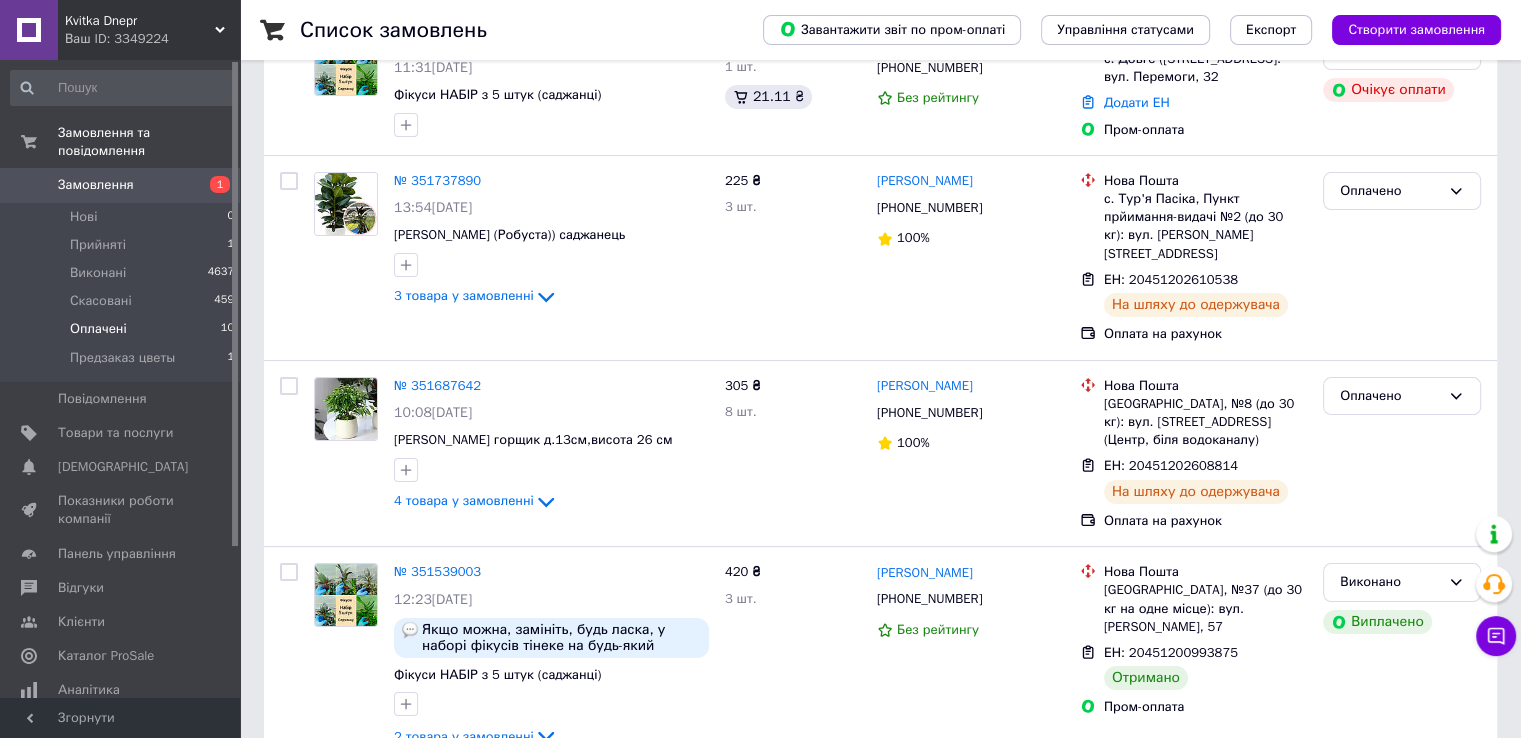click on "Оплачені" at bounding box center (98, 329) 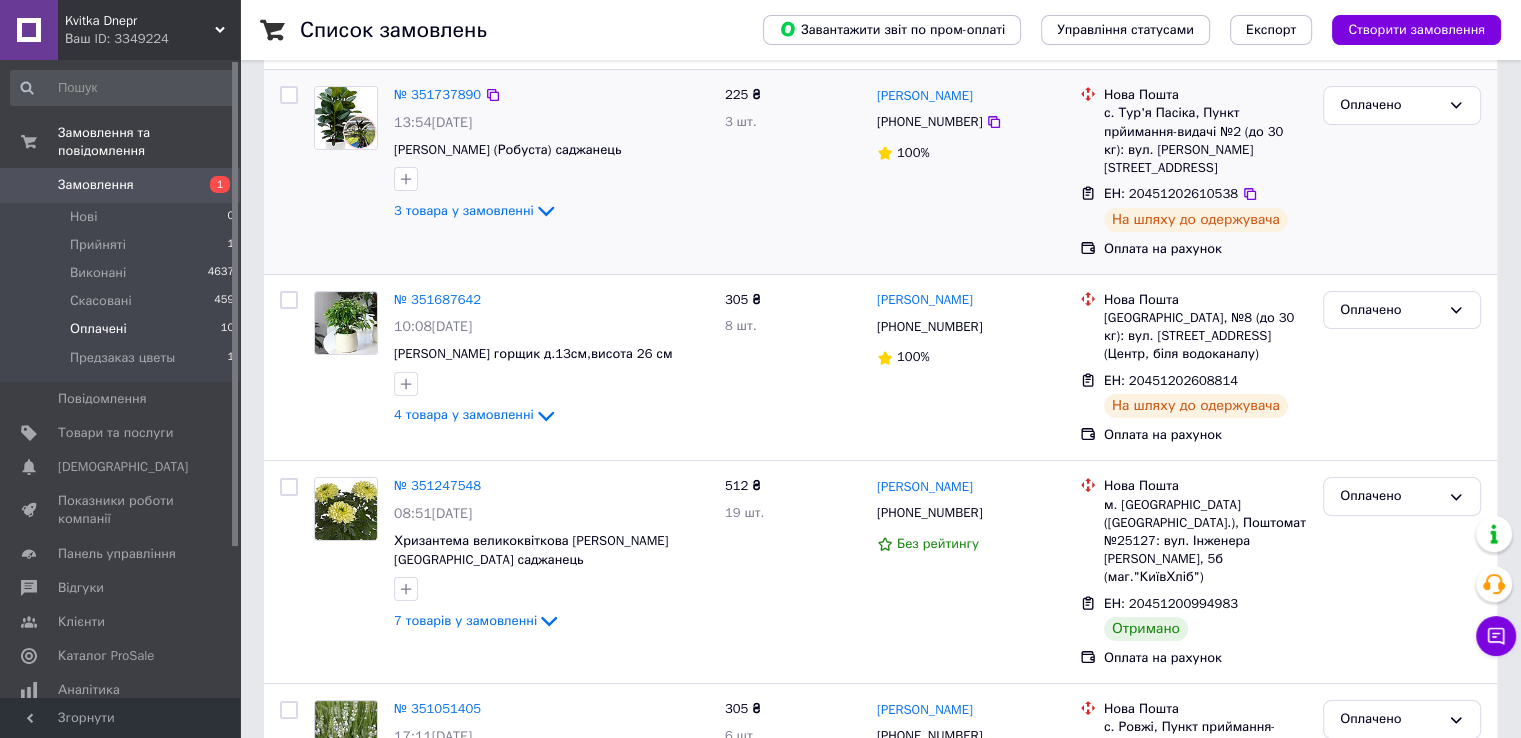 scroll, scrollTop: 600, scrollLeft: 0, axis: vertical 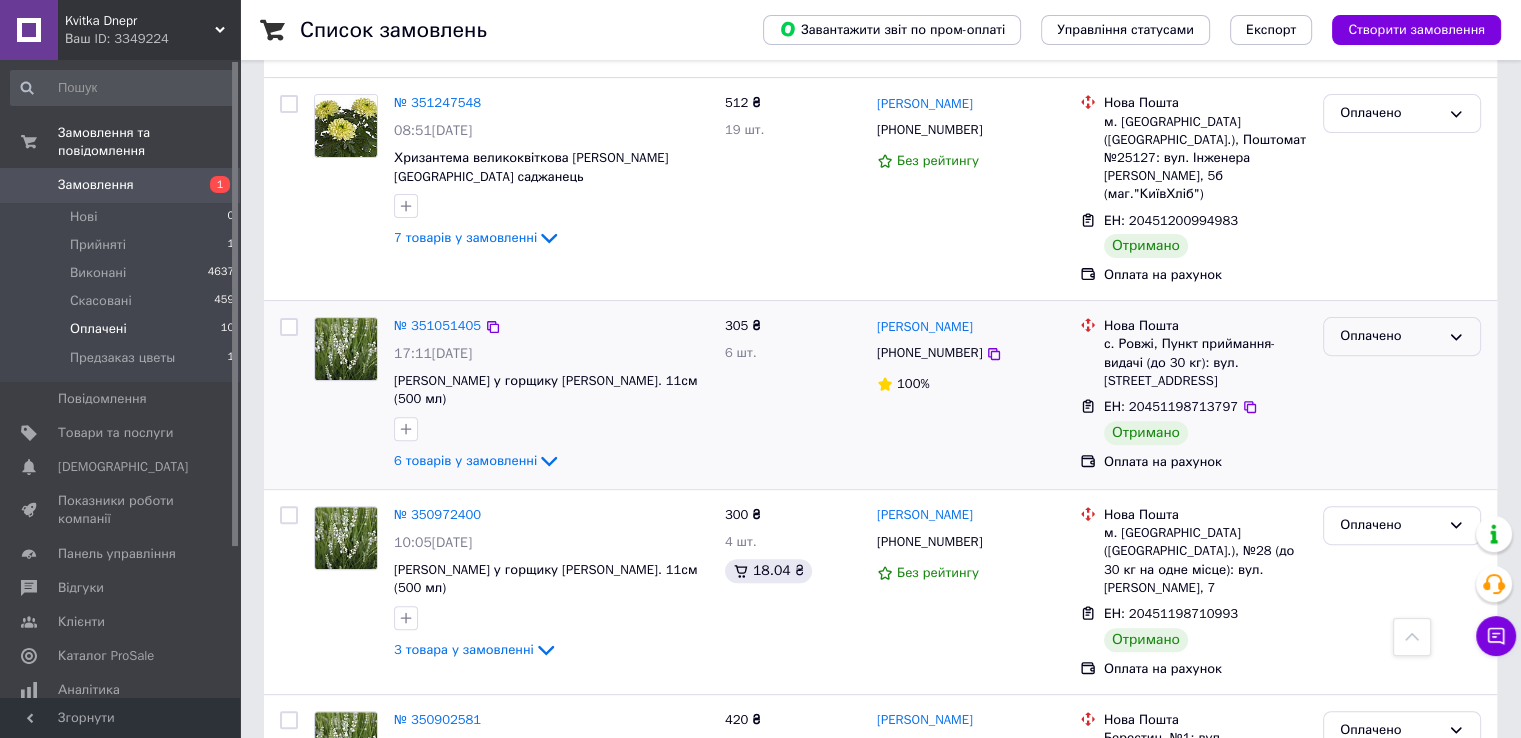 click 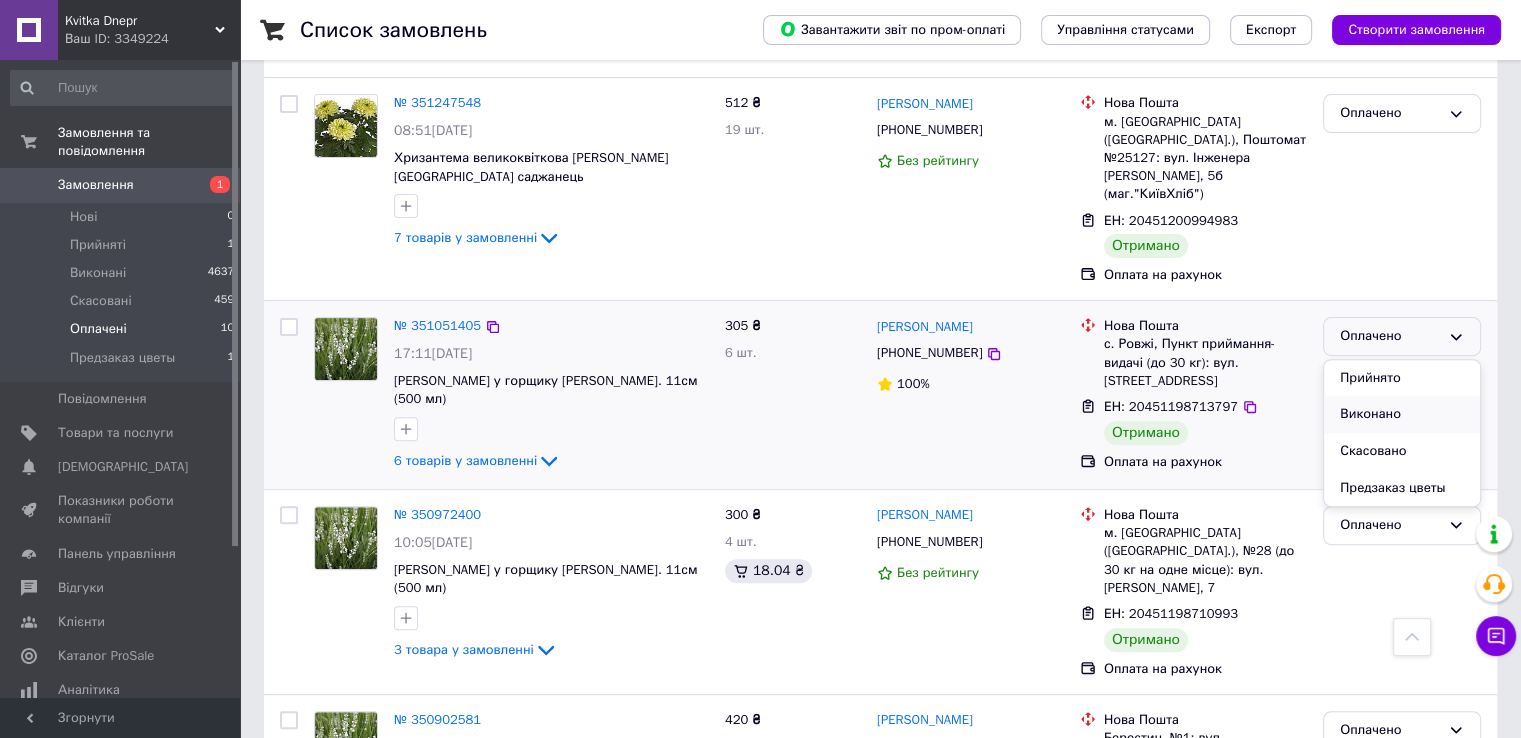 click on "Виконано" at bounding box center (1402, 414) 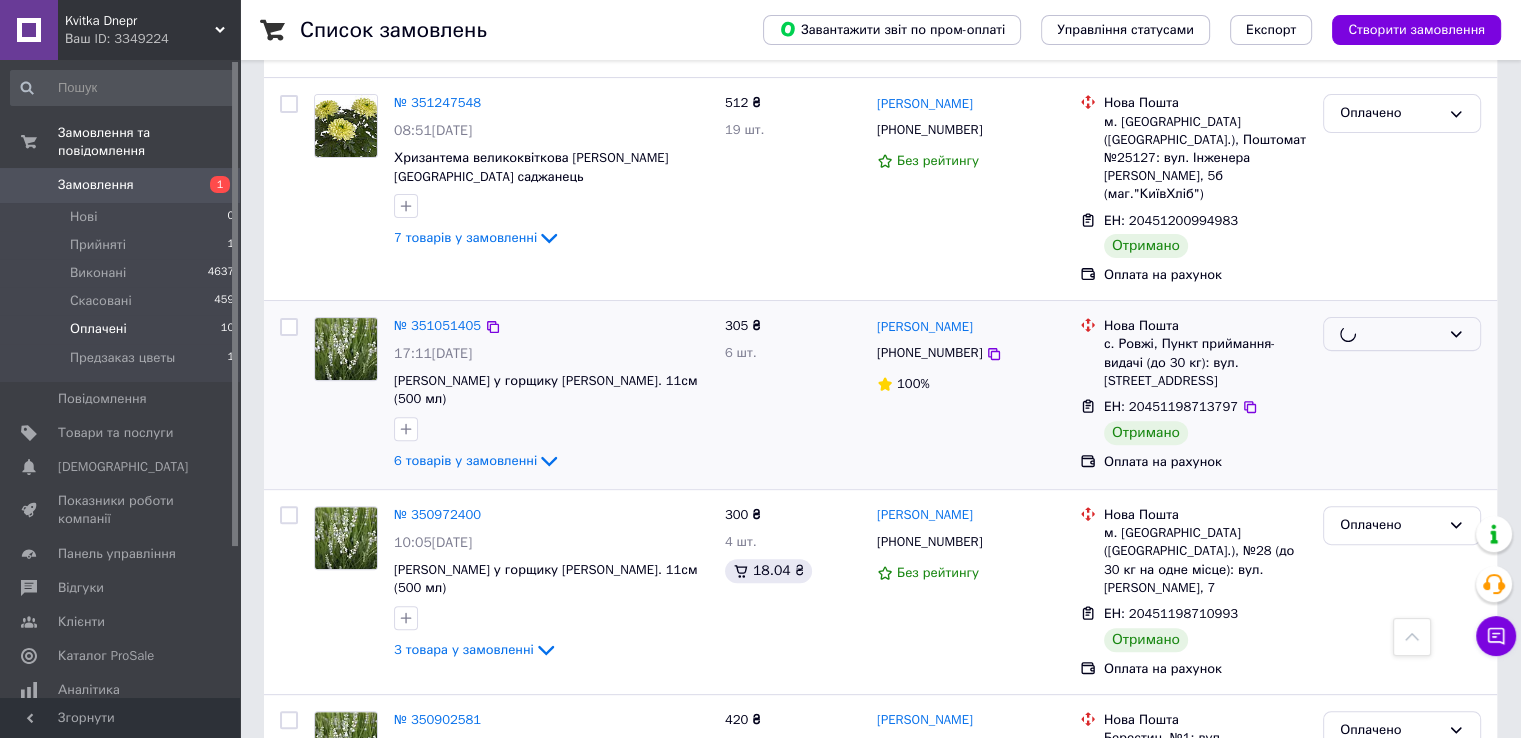scroll, scrollTop: 900, scrollLeft: 0, axis: vertical 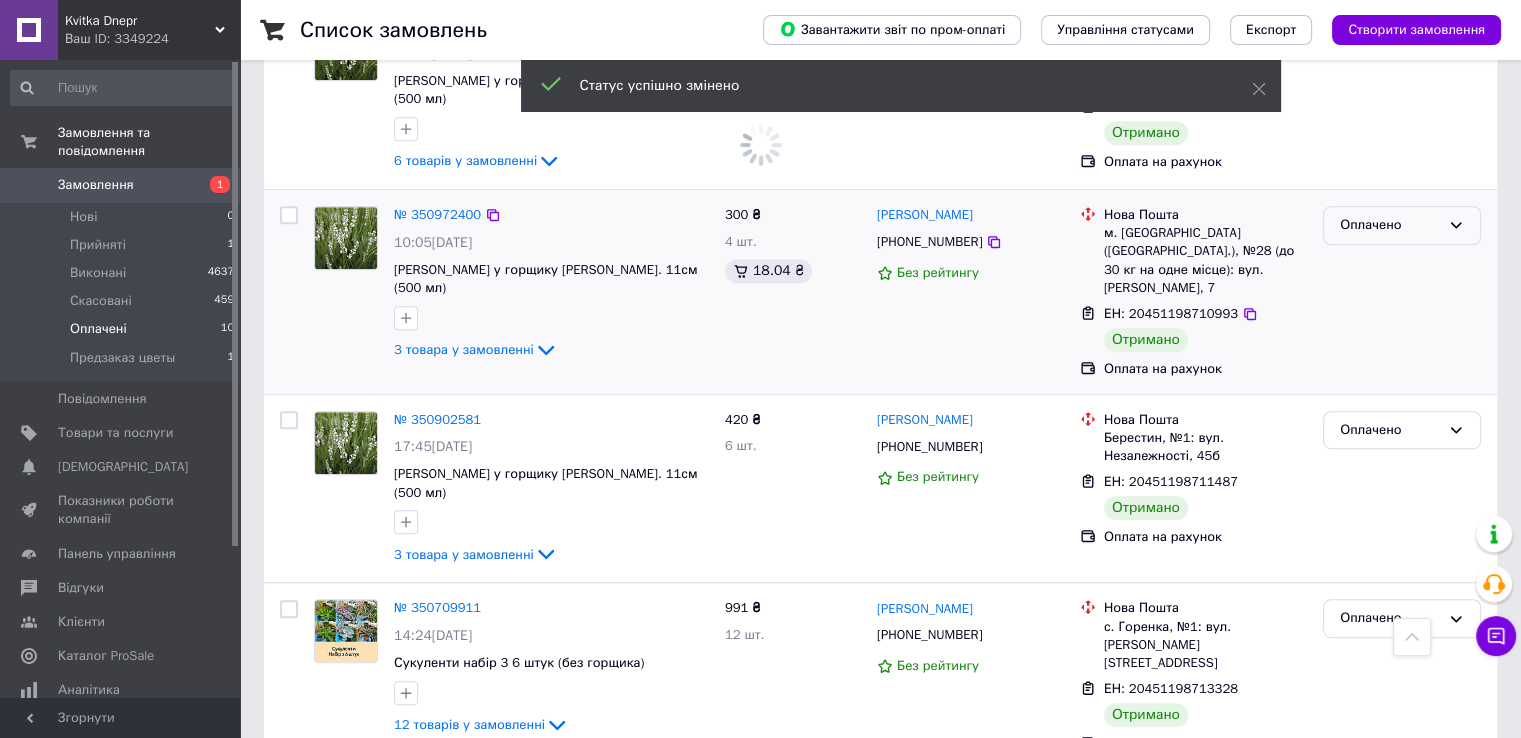 click 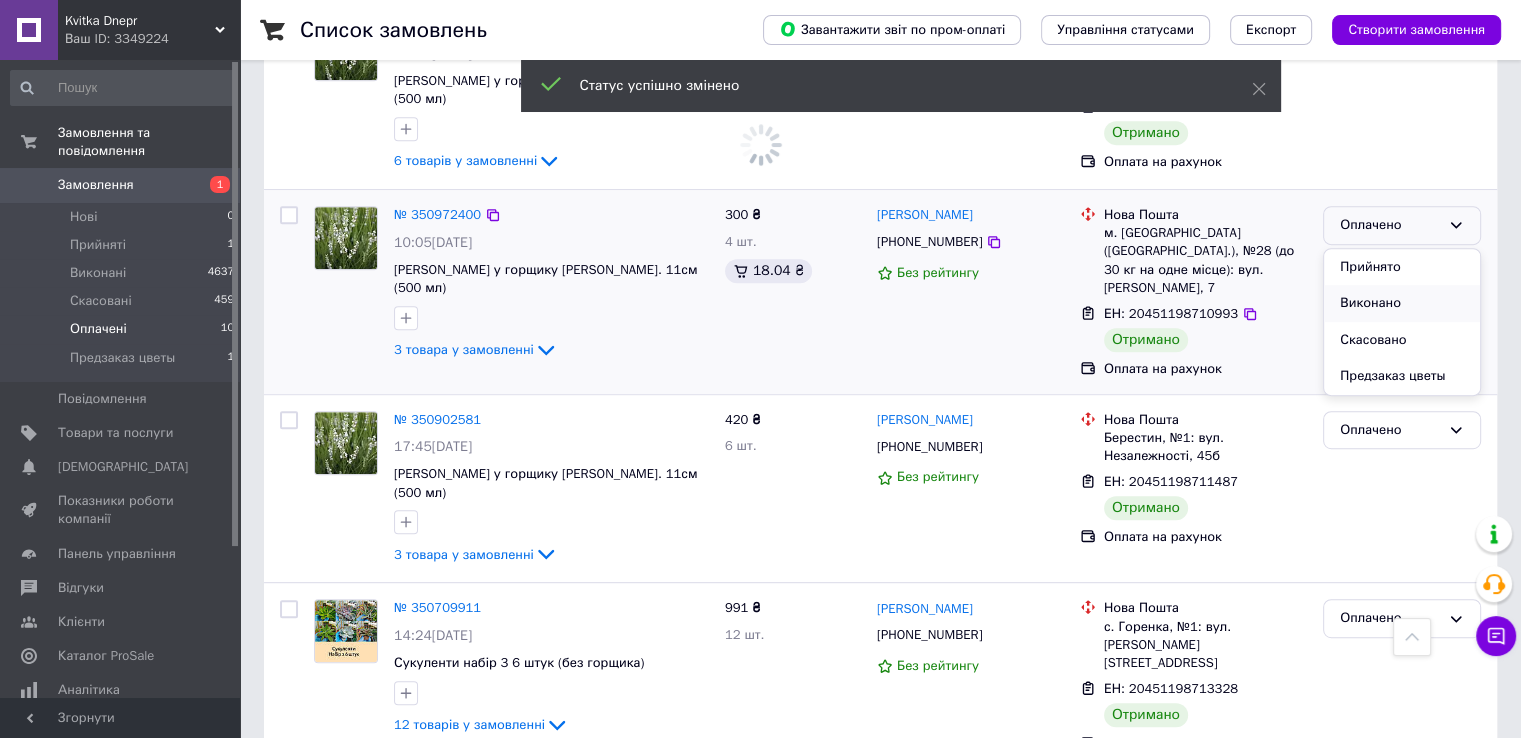 click on "Виконано" at bounding box center [1402, 303] 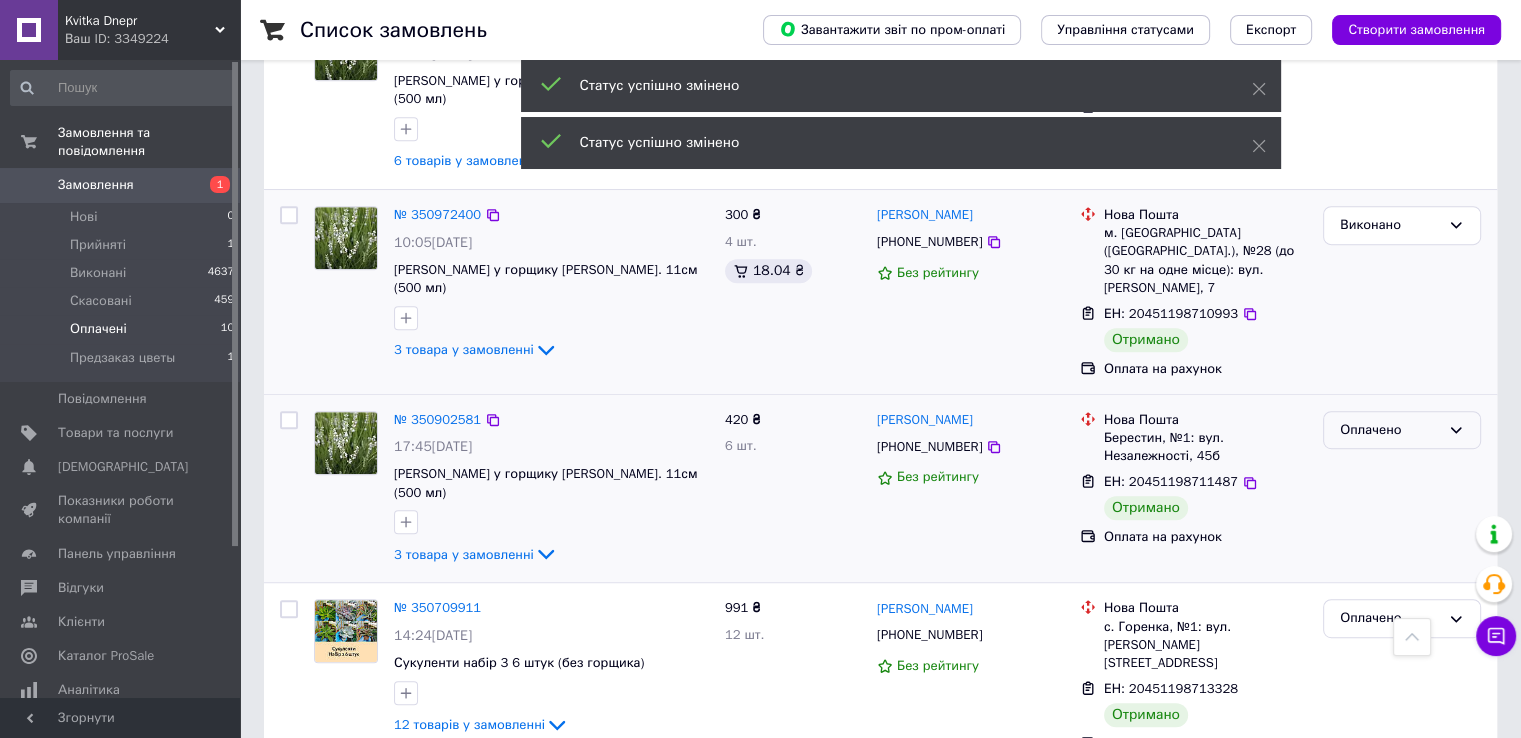 click 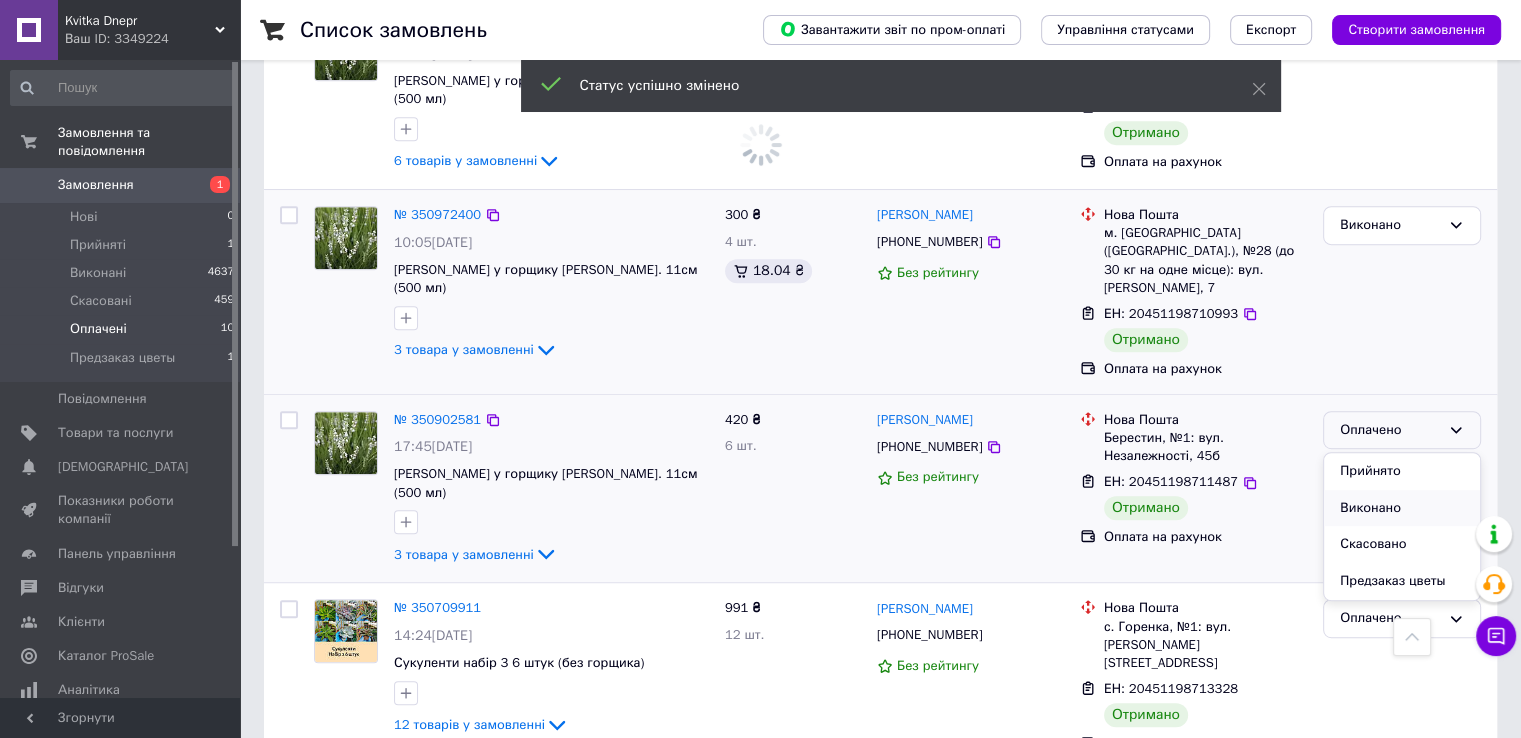 click on "Виконано" at bounding box center (1402, 508) 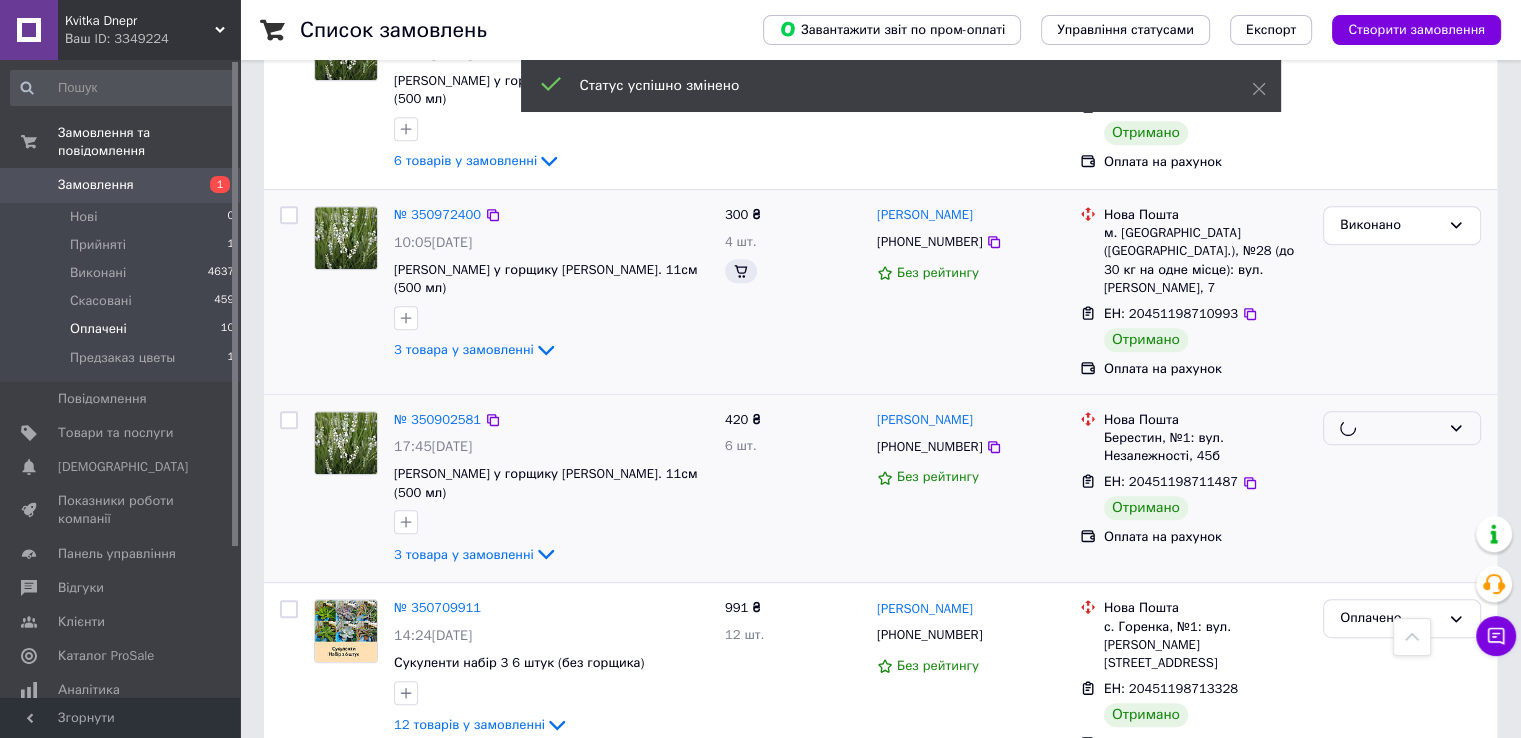 scroll, scrollTop: 1100, scrollLeft: 0, axis: vertical 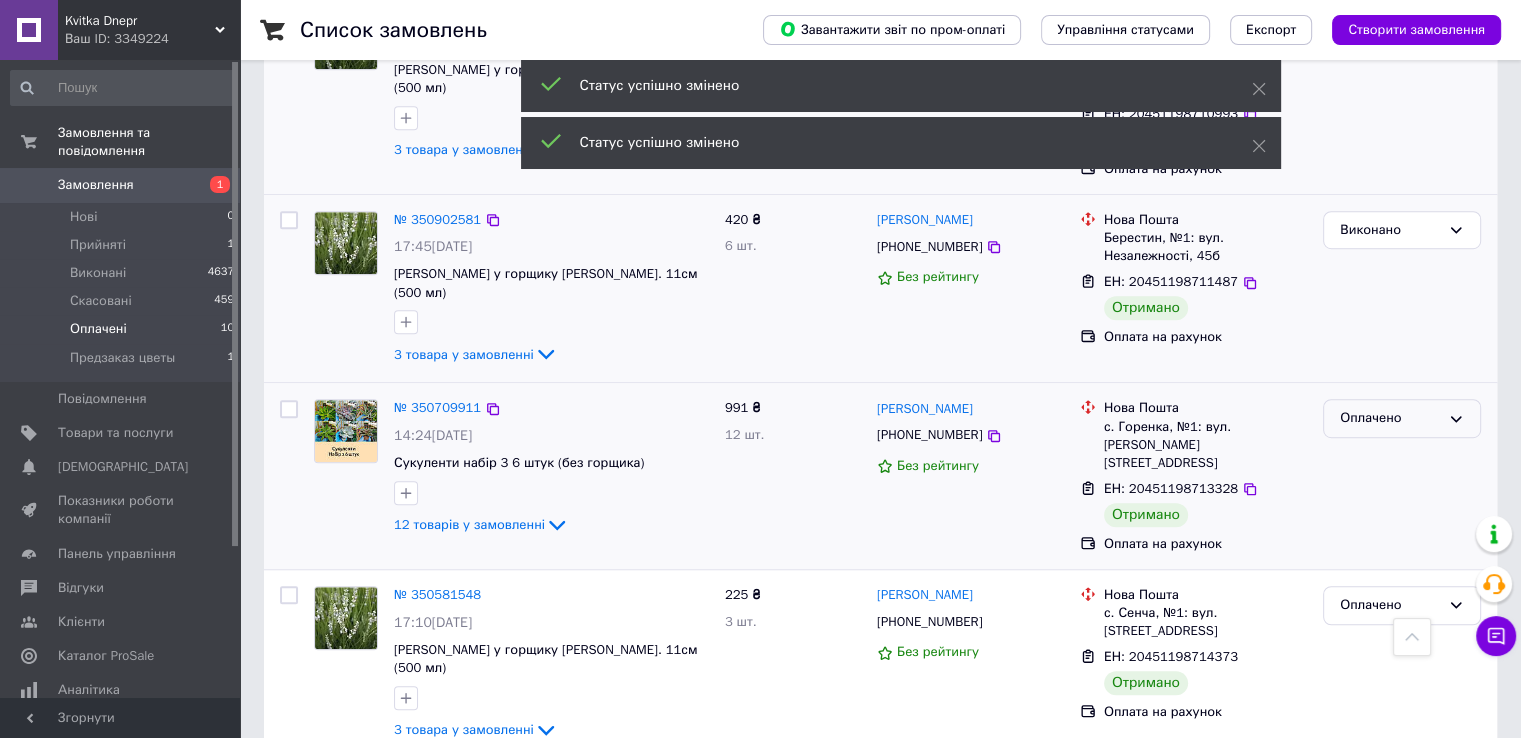 click 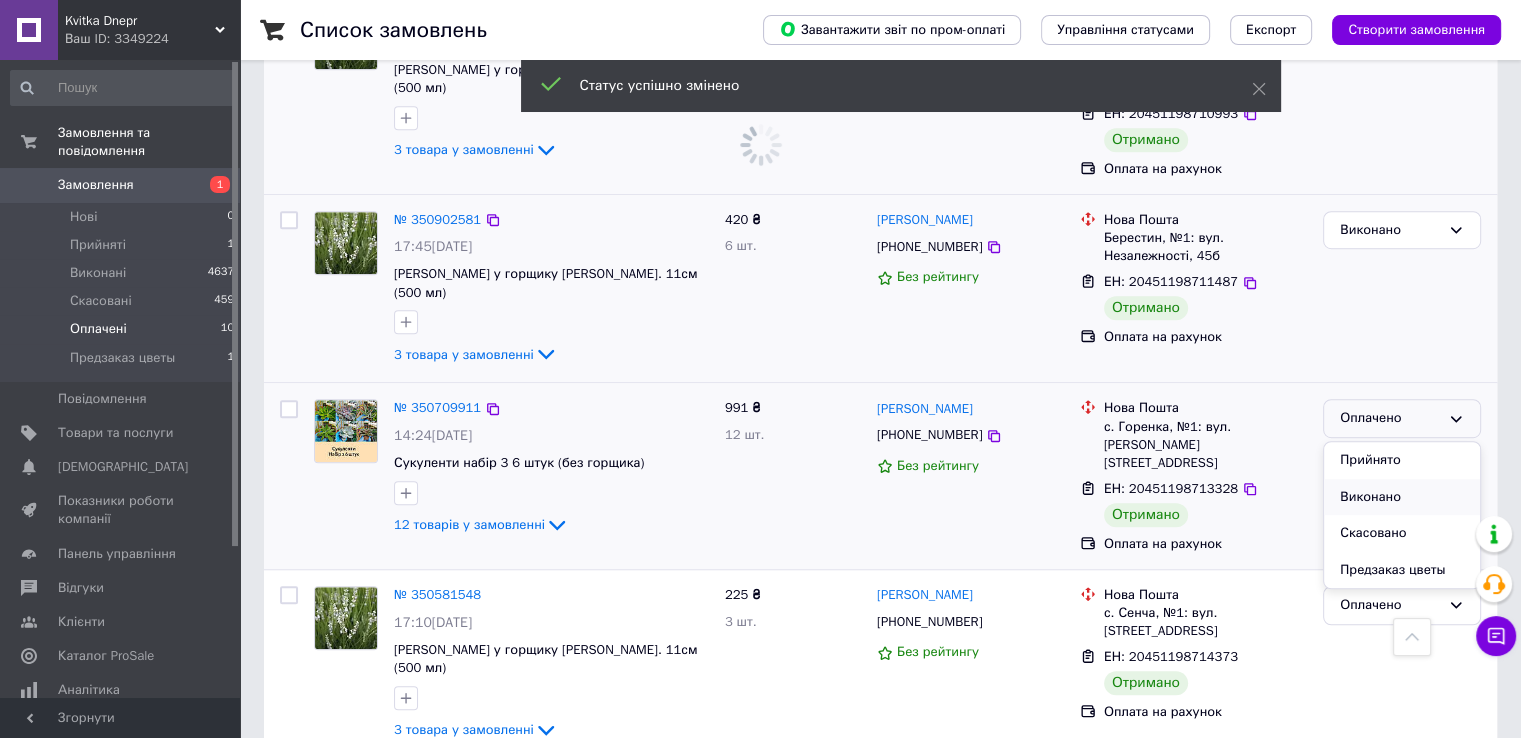 click on "Виконано" at bounding box center [1402, 497] 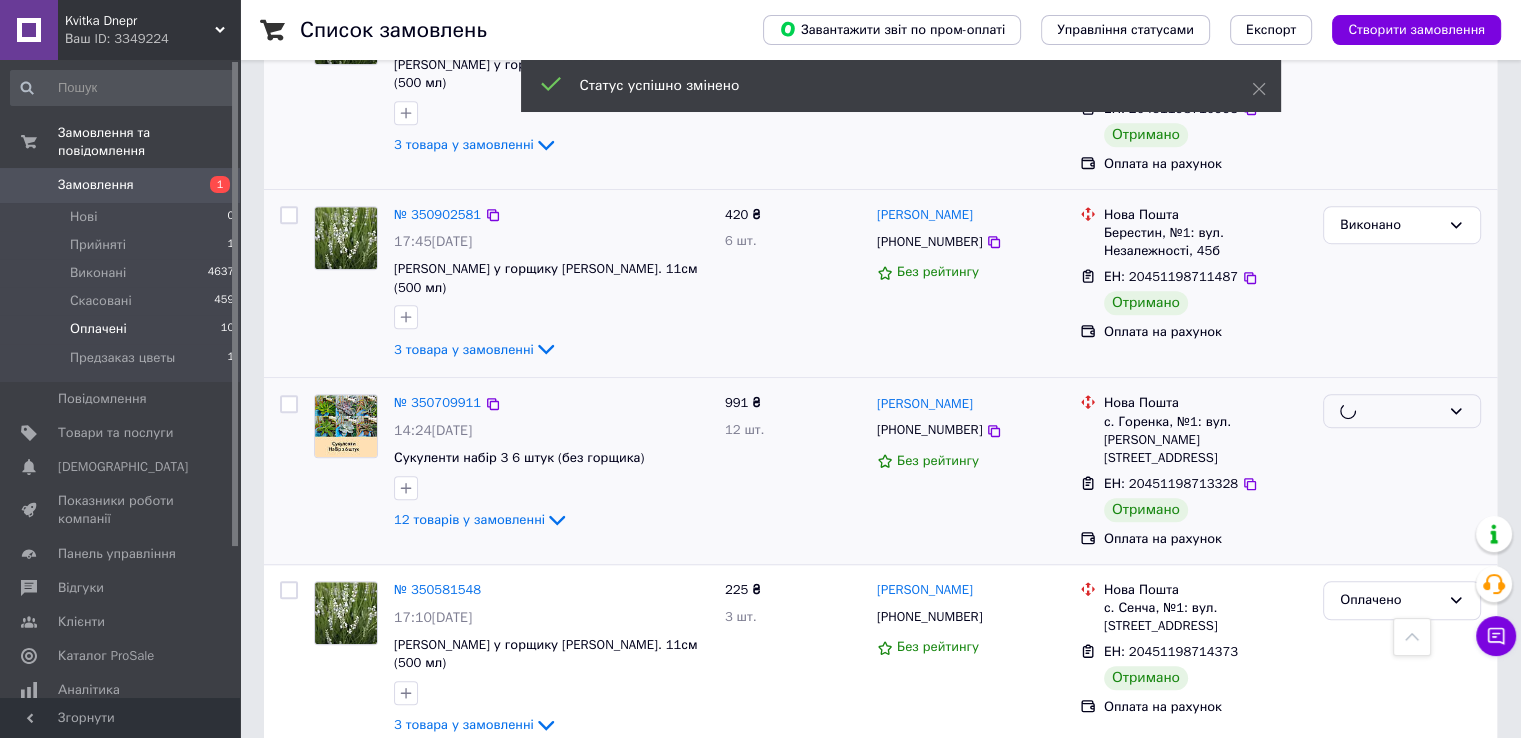 scroll, scrollTop: 1100, scrollLeft: 0, axis: vertical 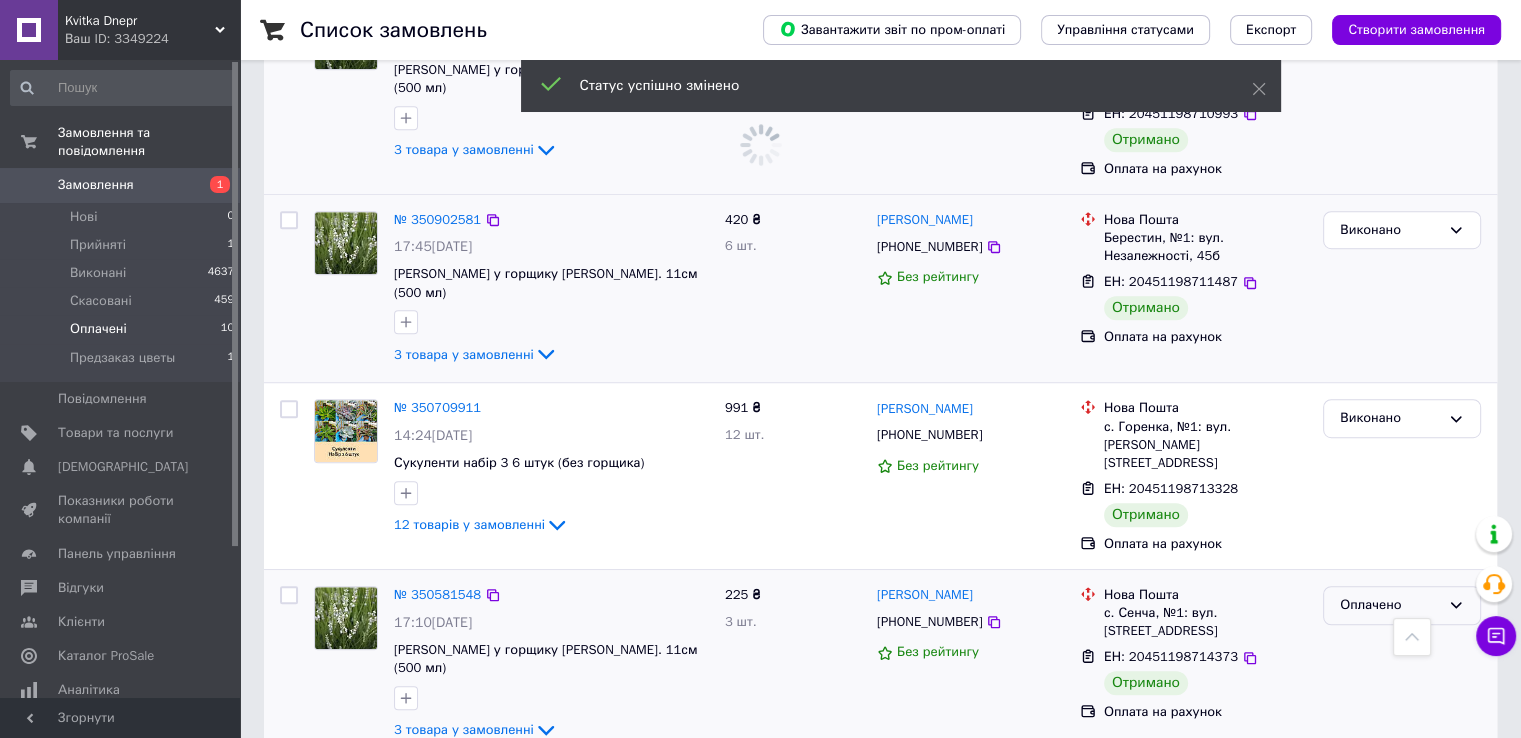 click 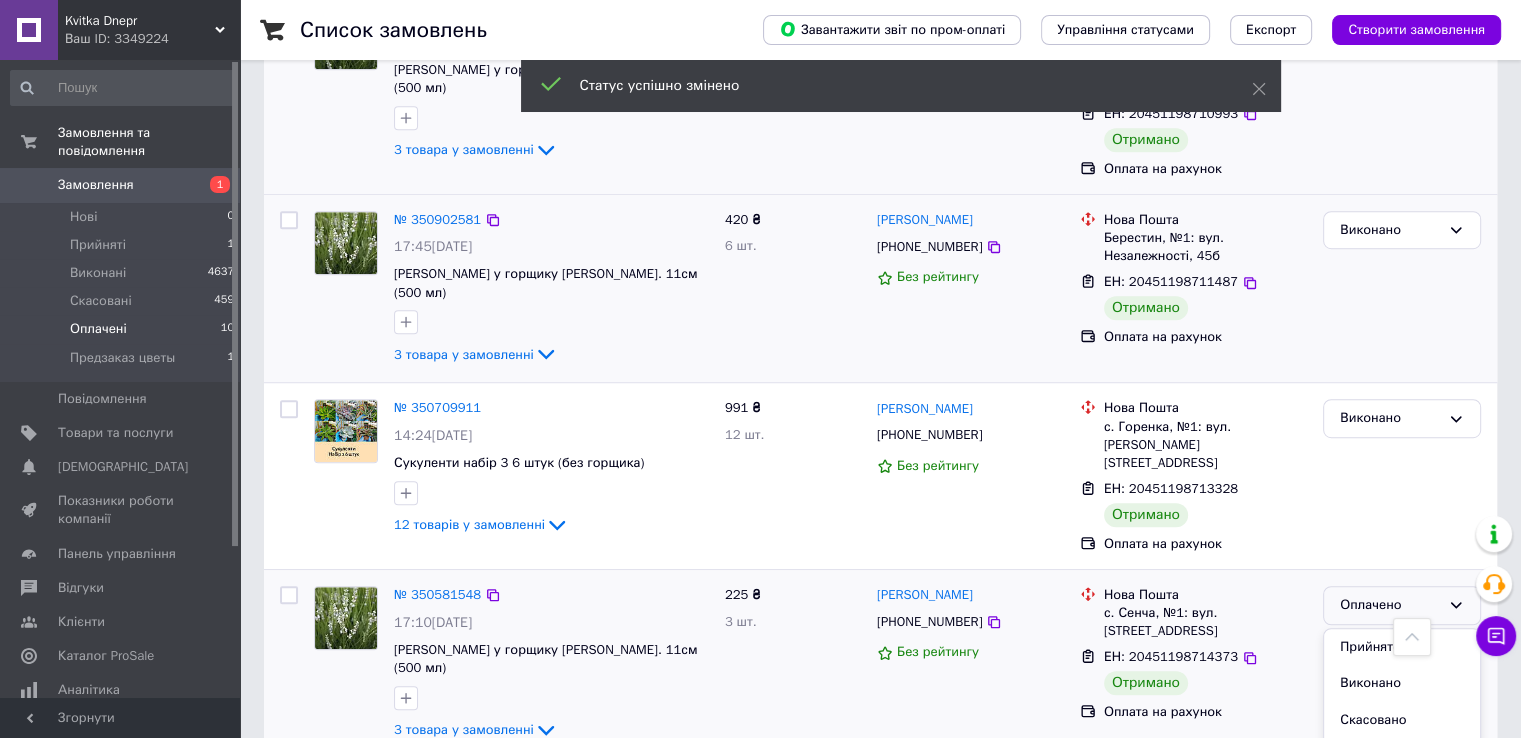 drag, startPoint x: 1380, startPoint y: 553, endPoint x: 1360, endPoint y: 513, distance: 44.72136 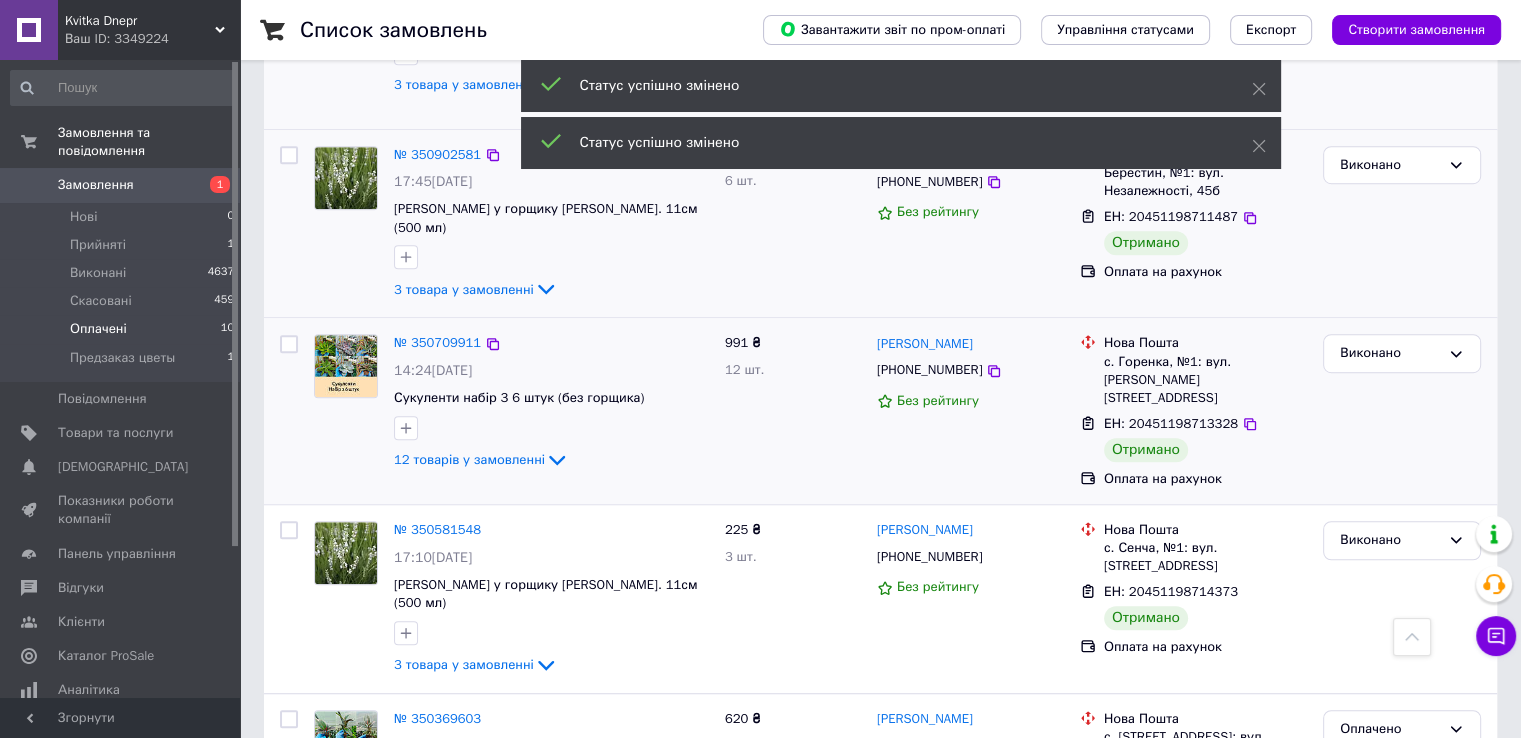 scroll, scrollTop: 1300, scrollLeft: 0, axis: vertical 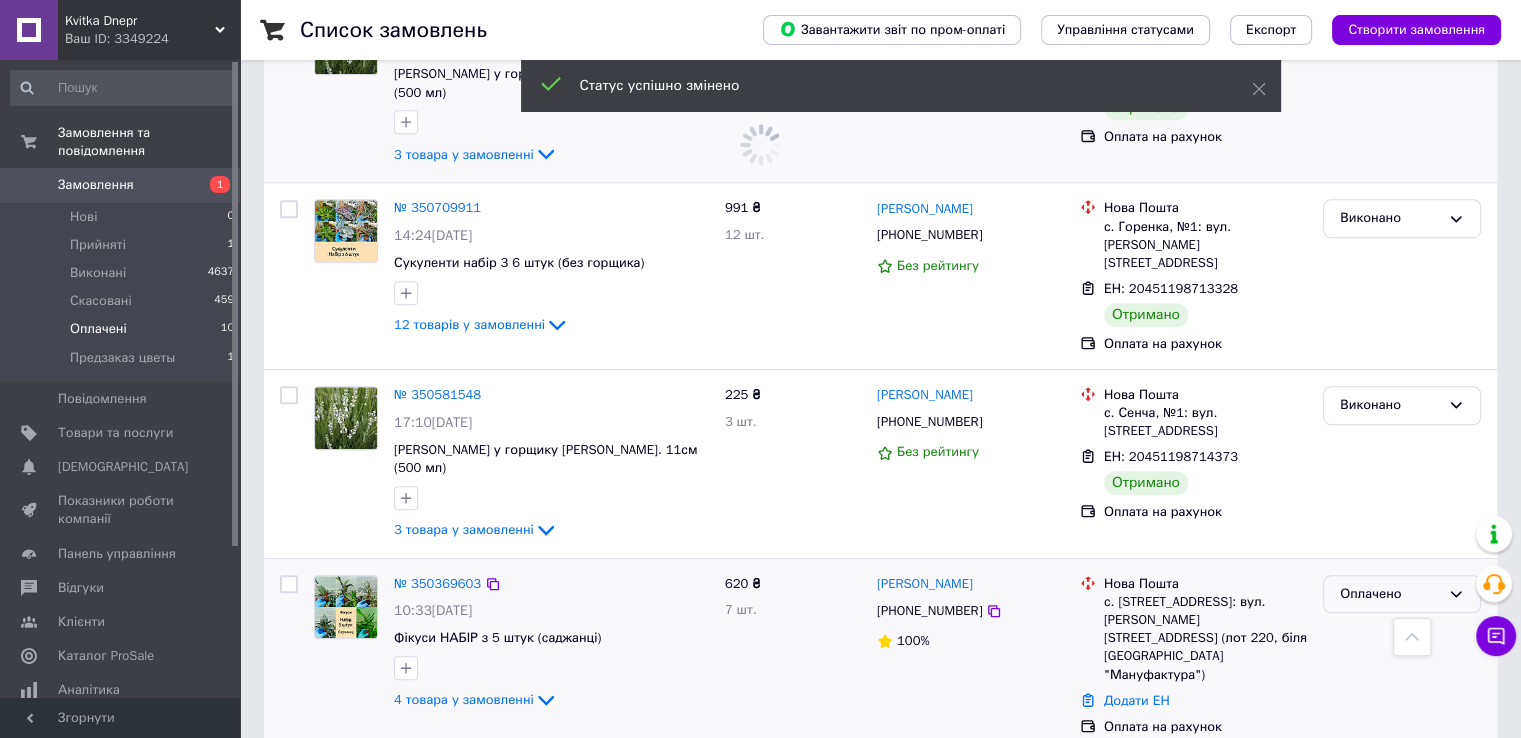 click on "Оплачено" at bounding box center (1402, 594) 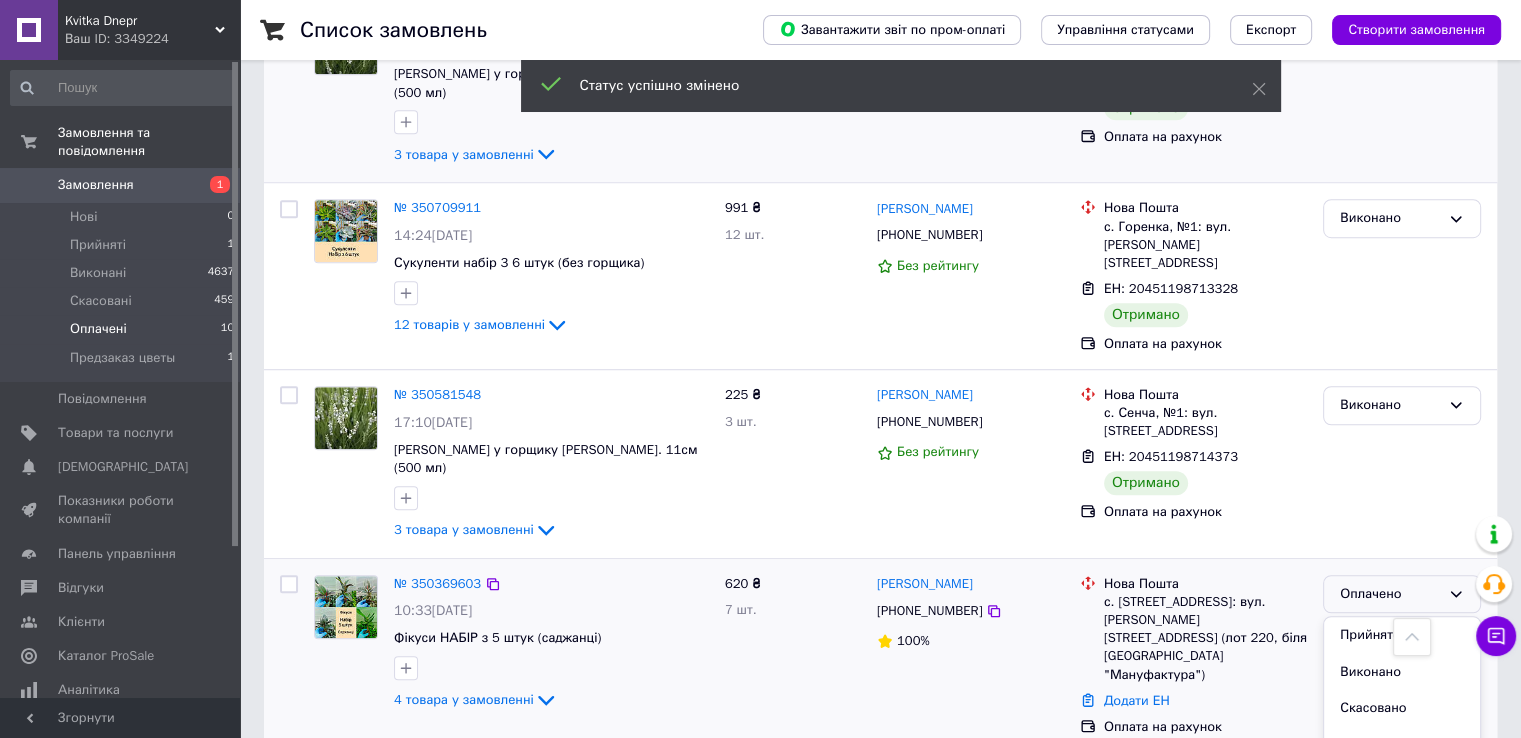 drag, startPoint x: 1371, startPoint y: 530, endPoint x: 1352, endPoint y: 500, distance: 35.510563 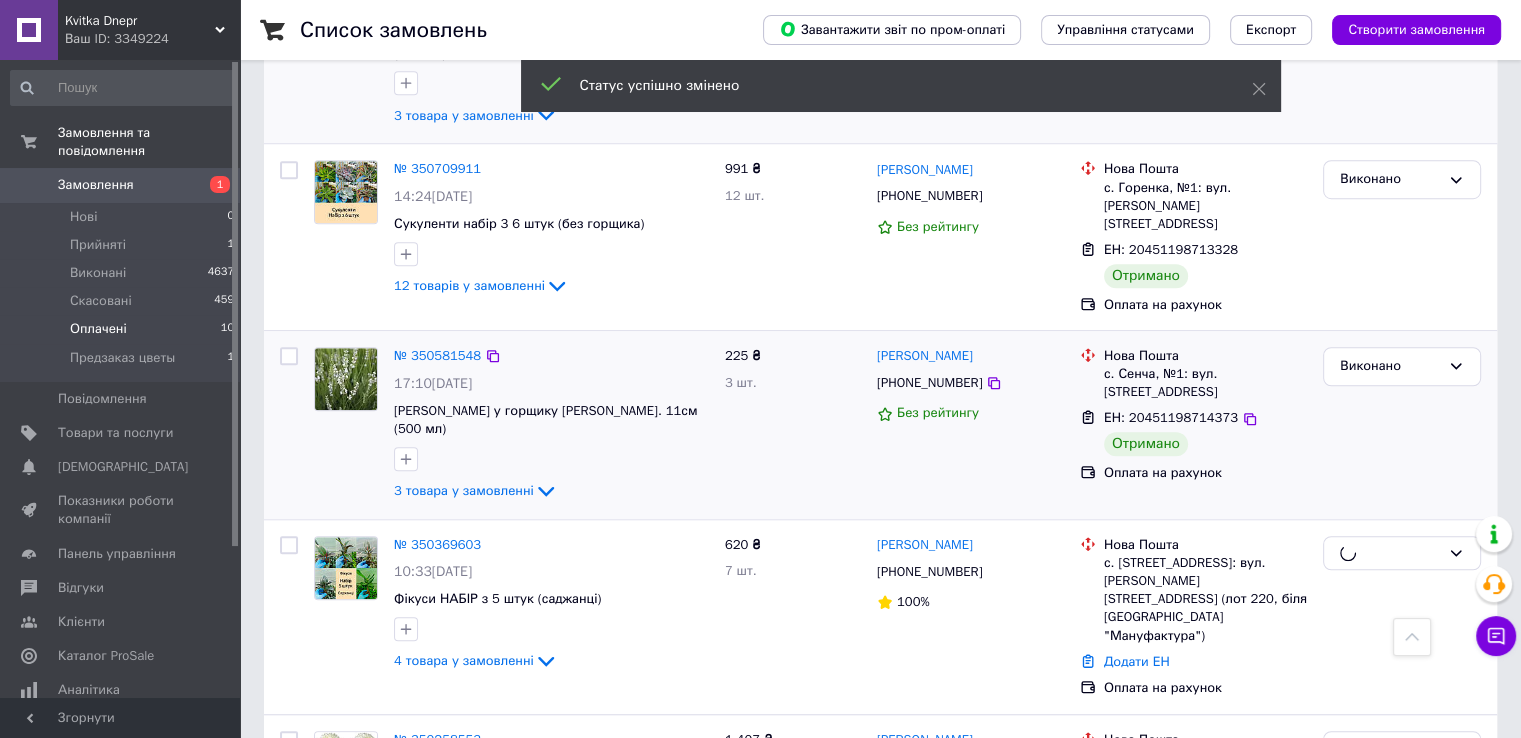 scroll, scrollTop: 1360, scrollLeft: 0, axis: vertical 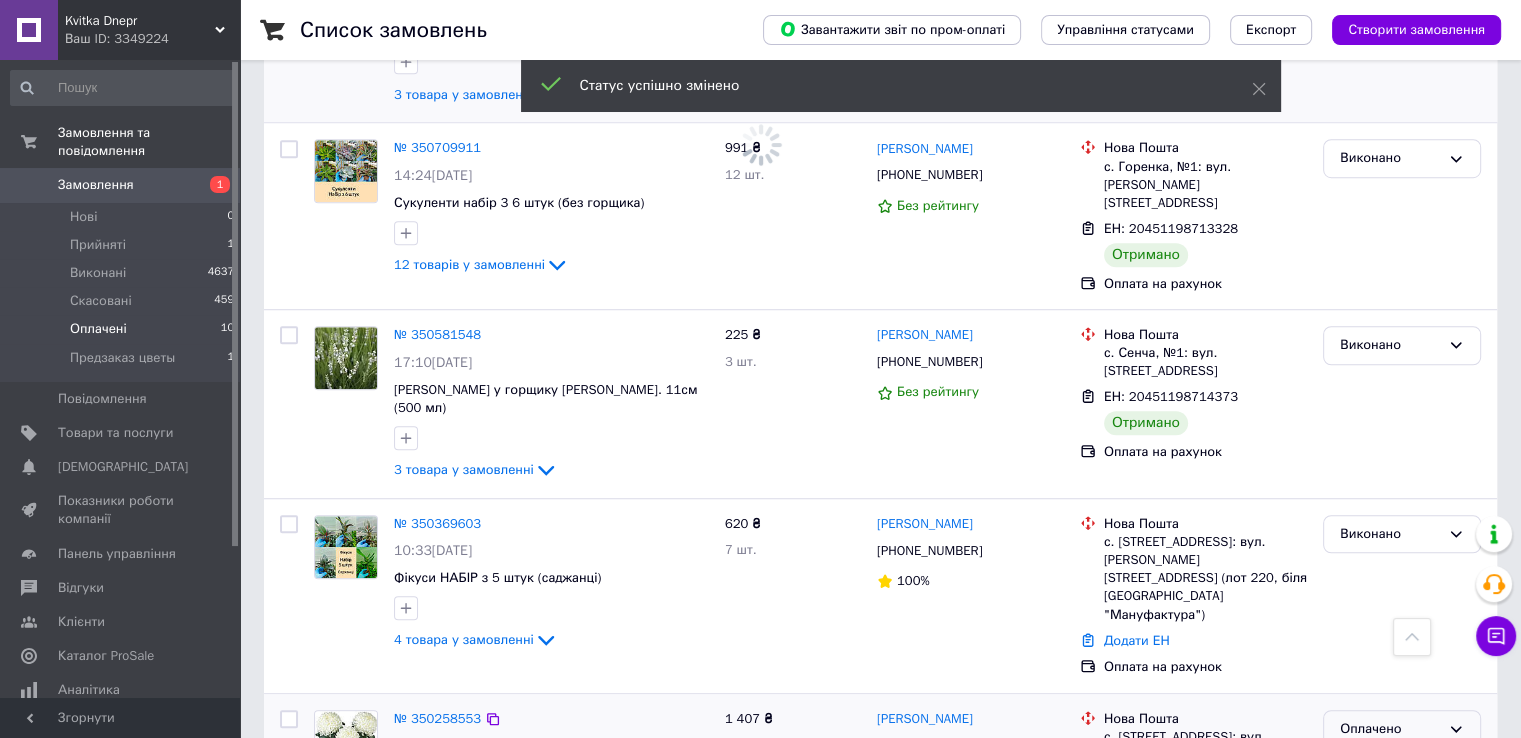 click 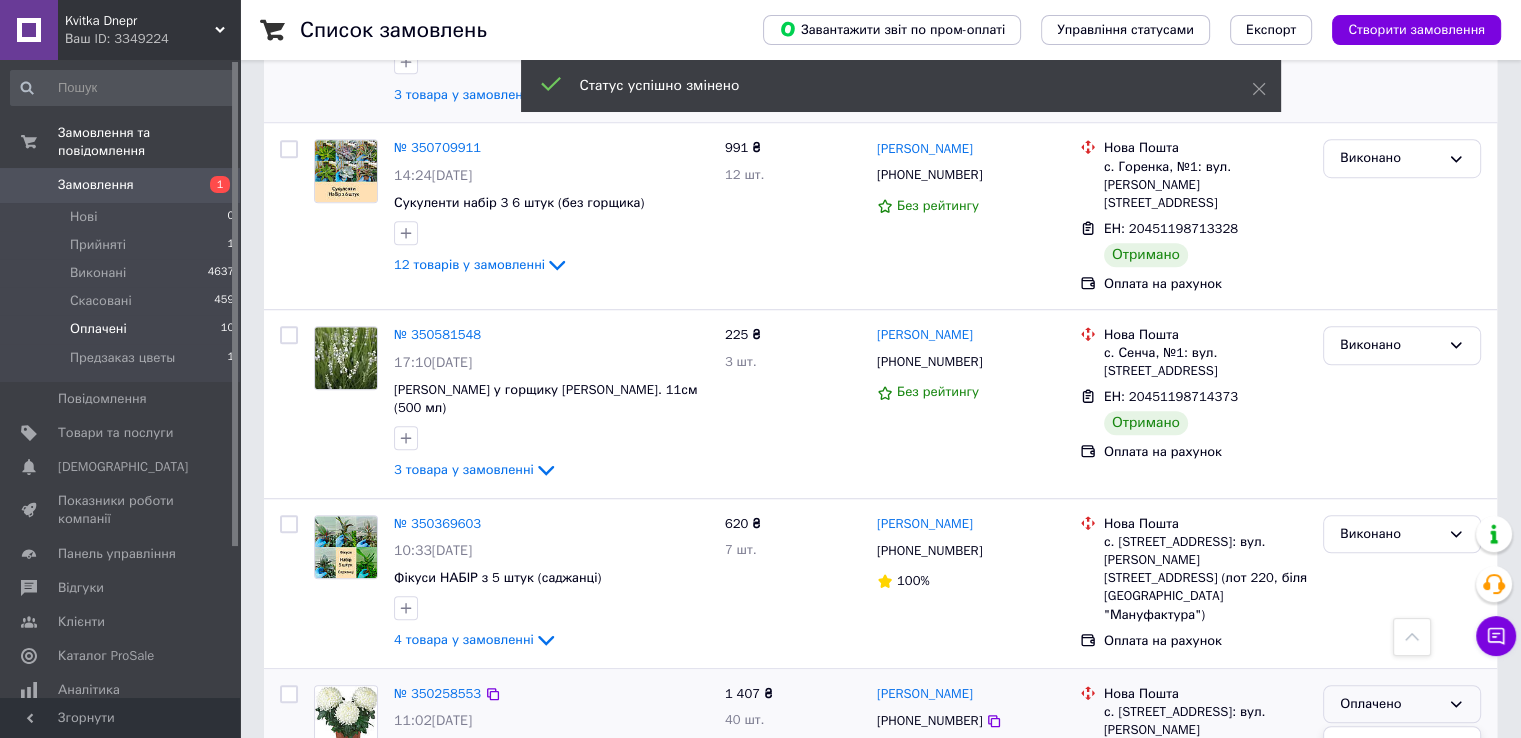 click on "Виконано" at bounding box center [1402, 782] 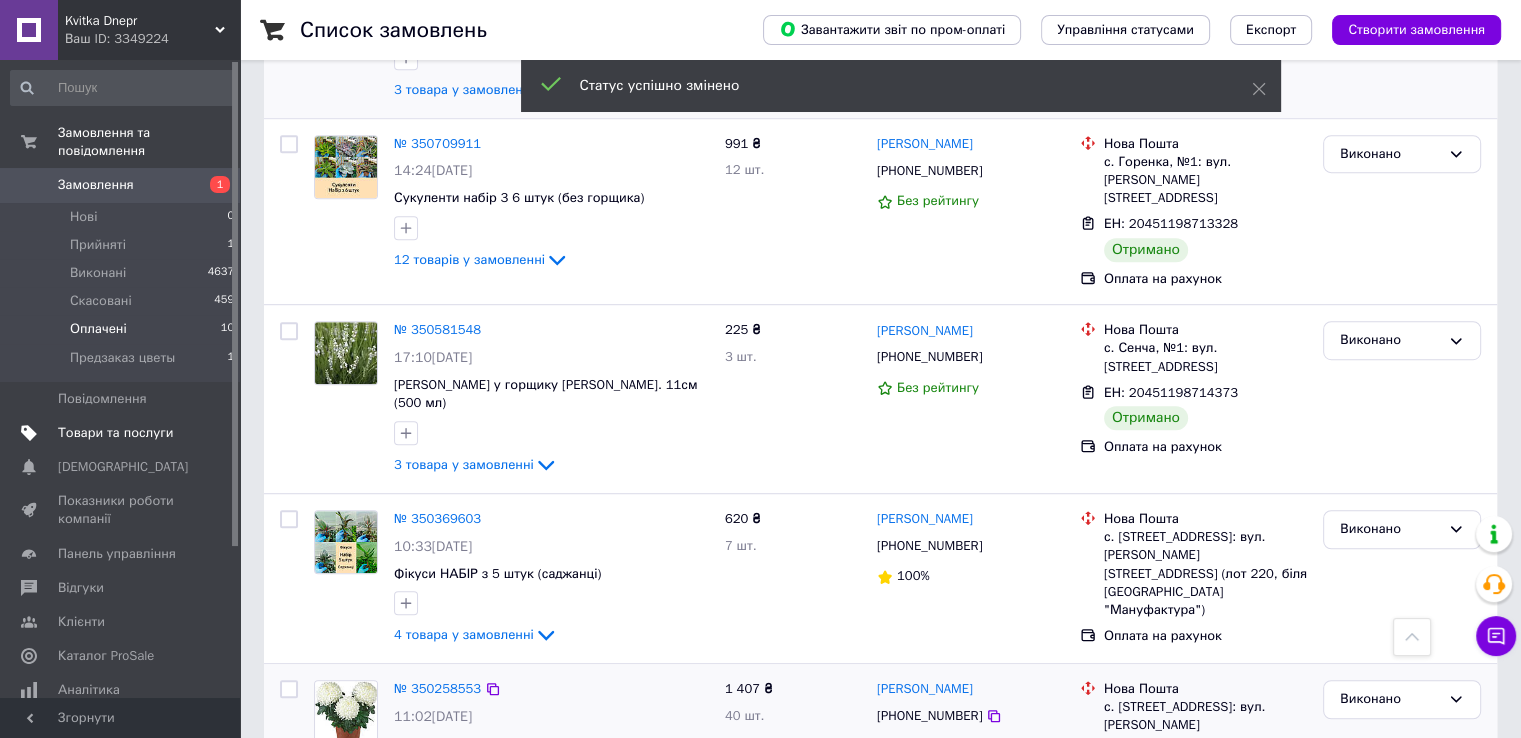scroll, scrollTop: 973, scrollLeft: 0, axis: vertical 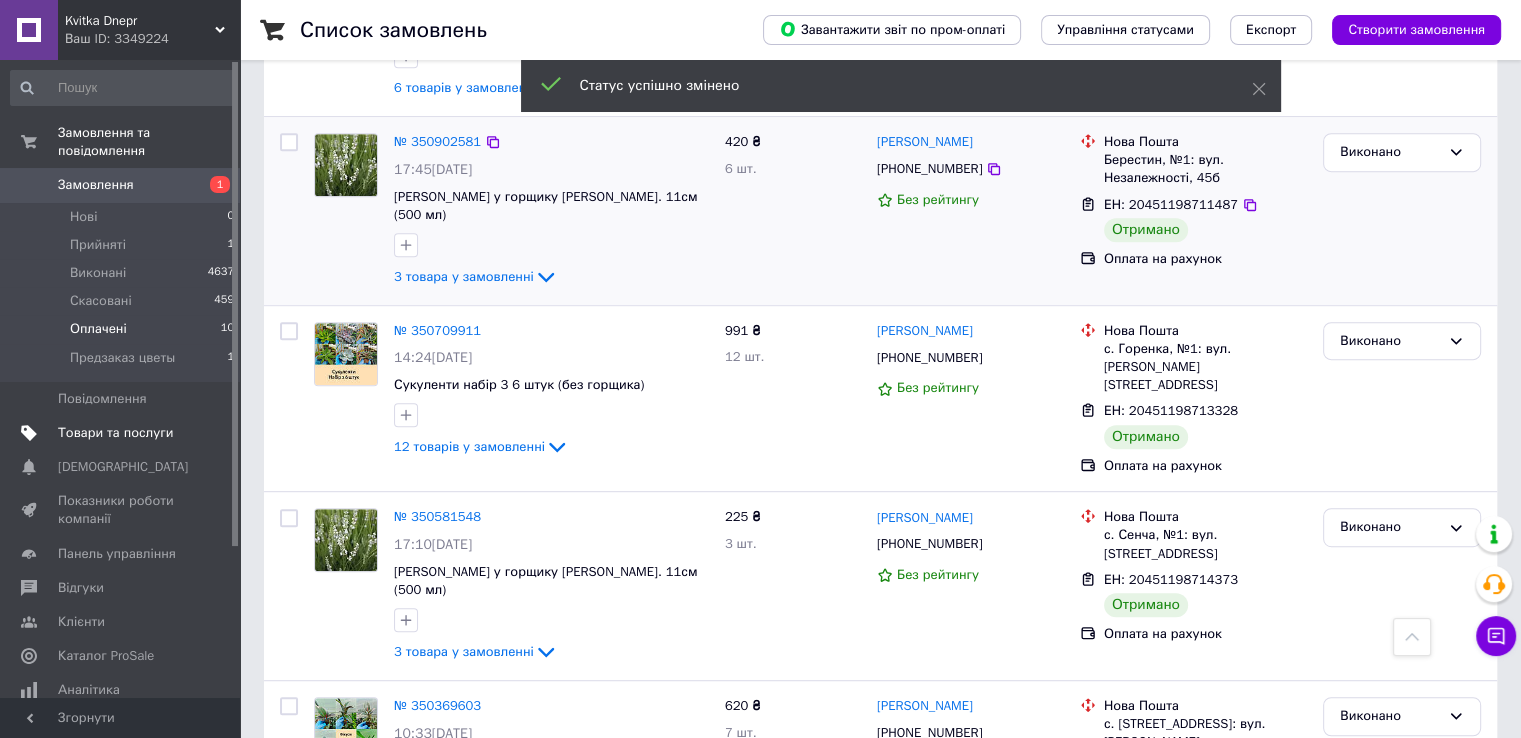 click on "Товари та послуги" at bounding box center [115, 433] 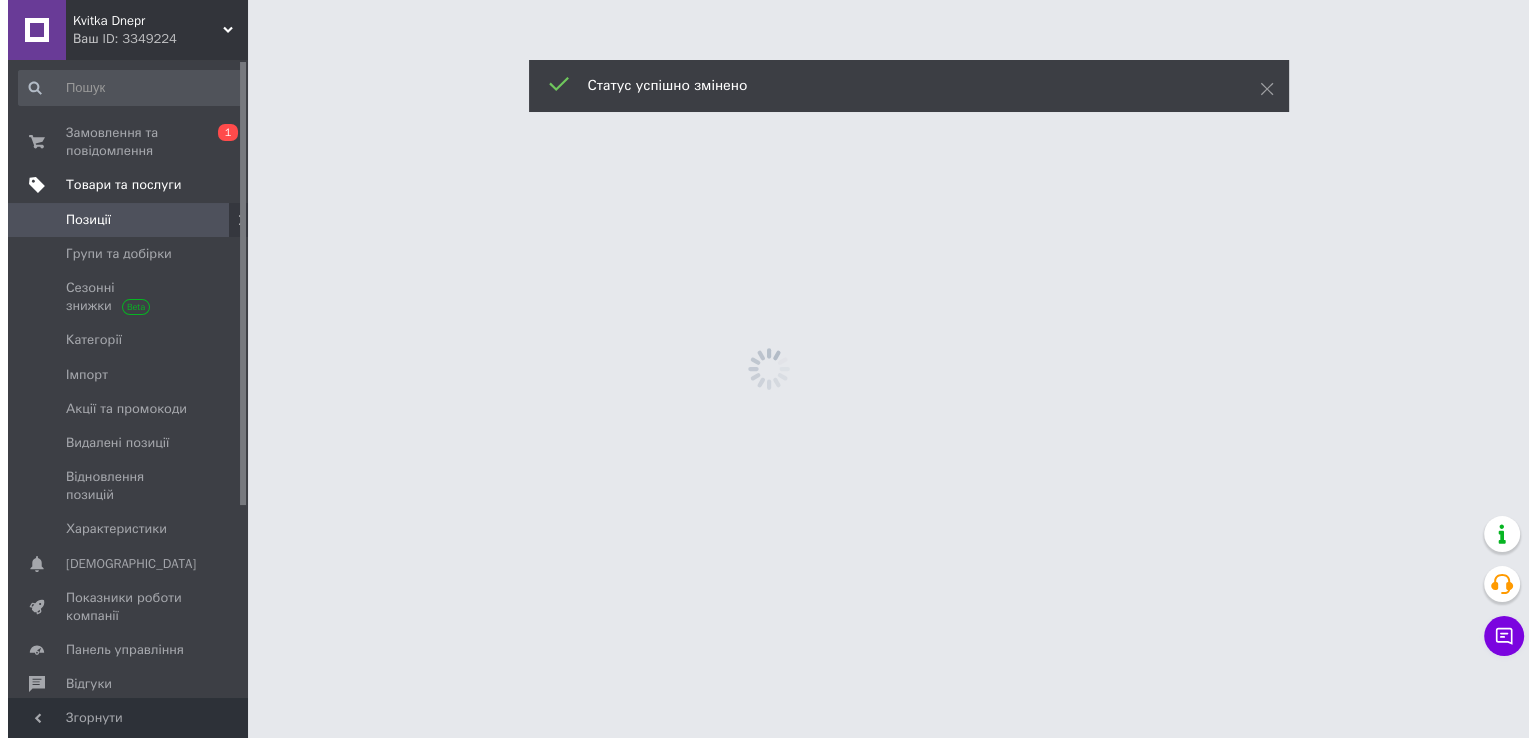 scroll, scrollTop: 0, scrollLeft: 0, axis: both 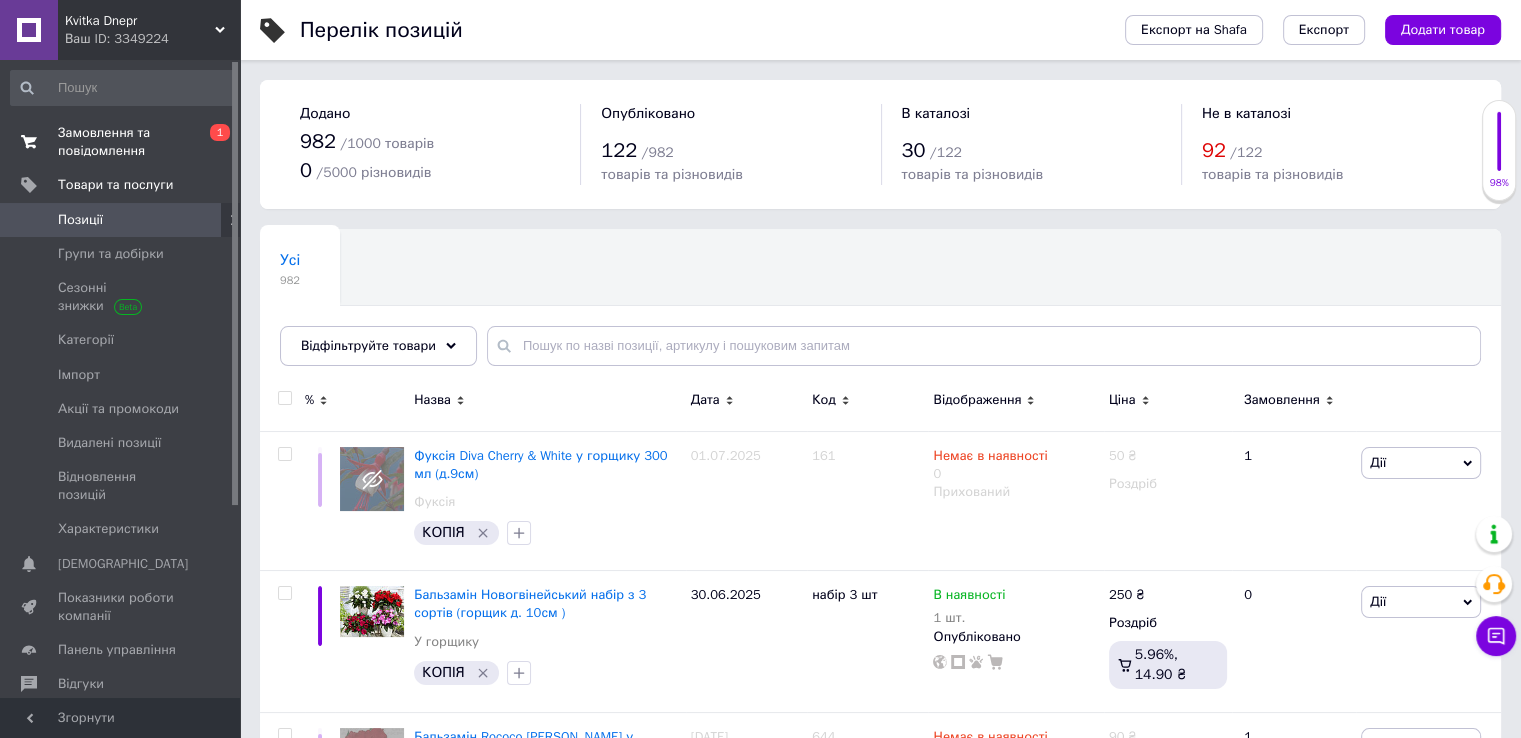 click on "Замовлення та повідомлення" at bounding box center [121, 142] 